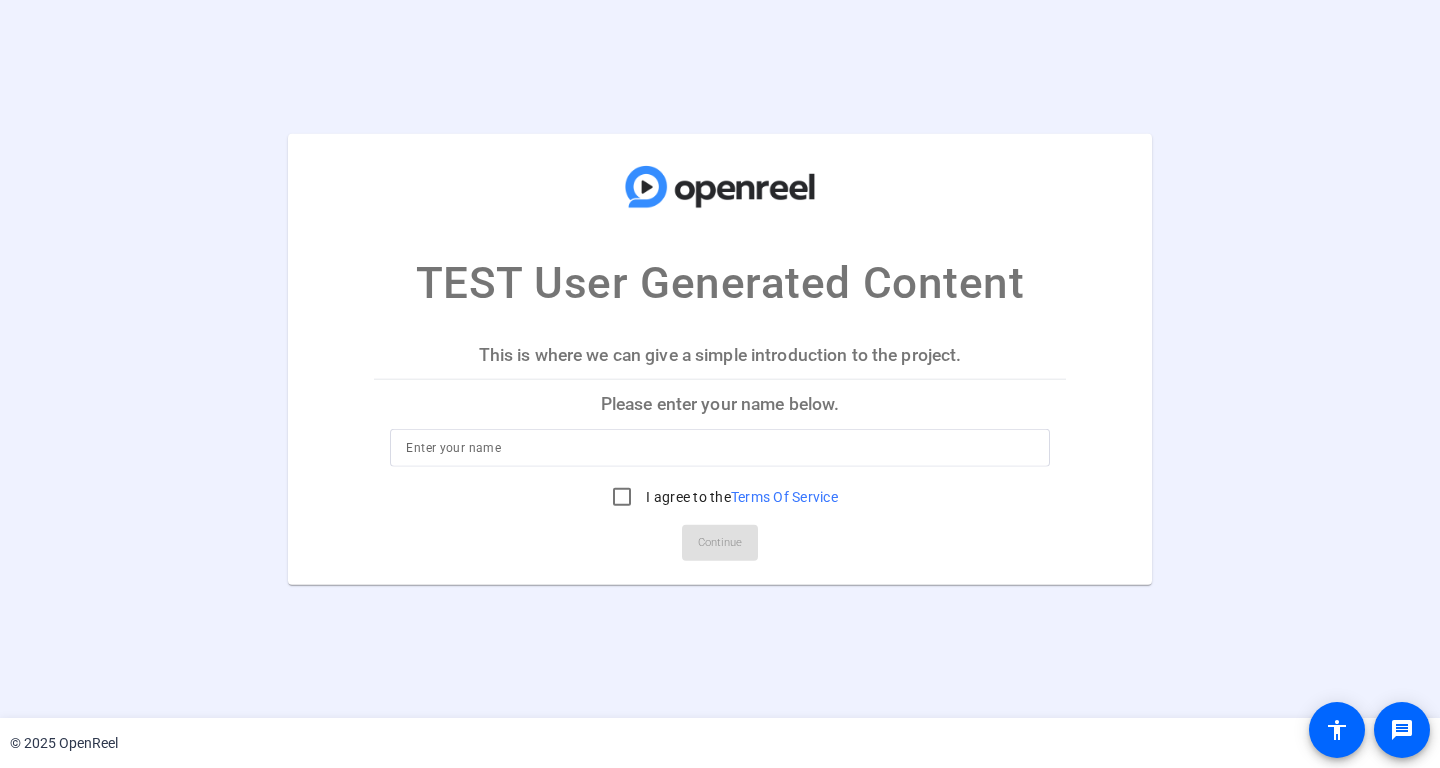 scroll, scrollTop: 0, scrollLeft: 0, axis: both 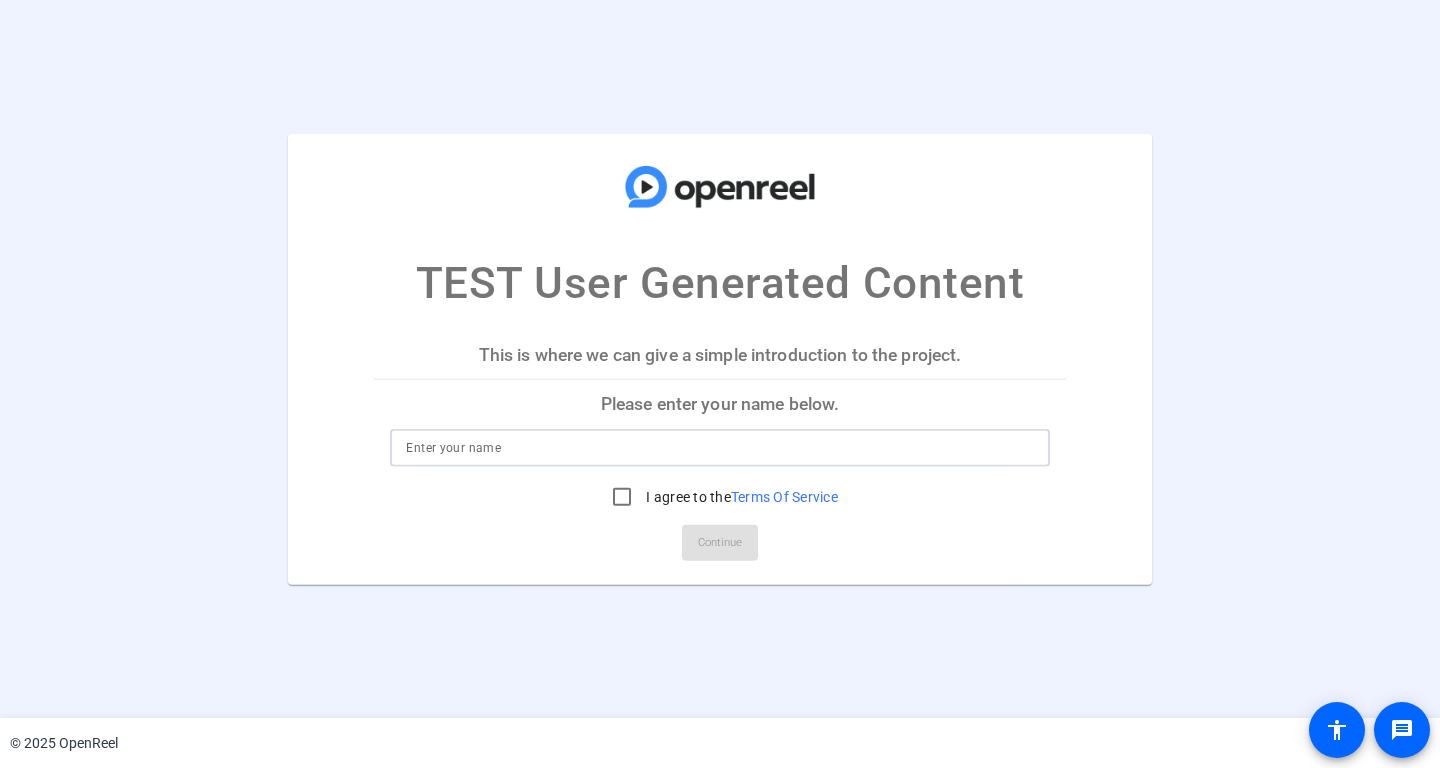 click at bounding box center [719, 447] 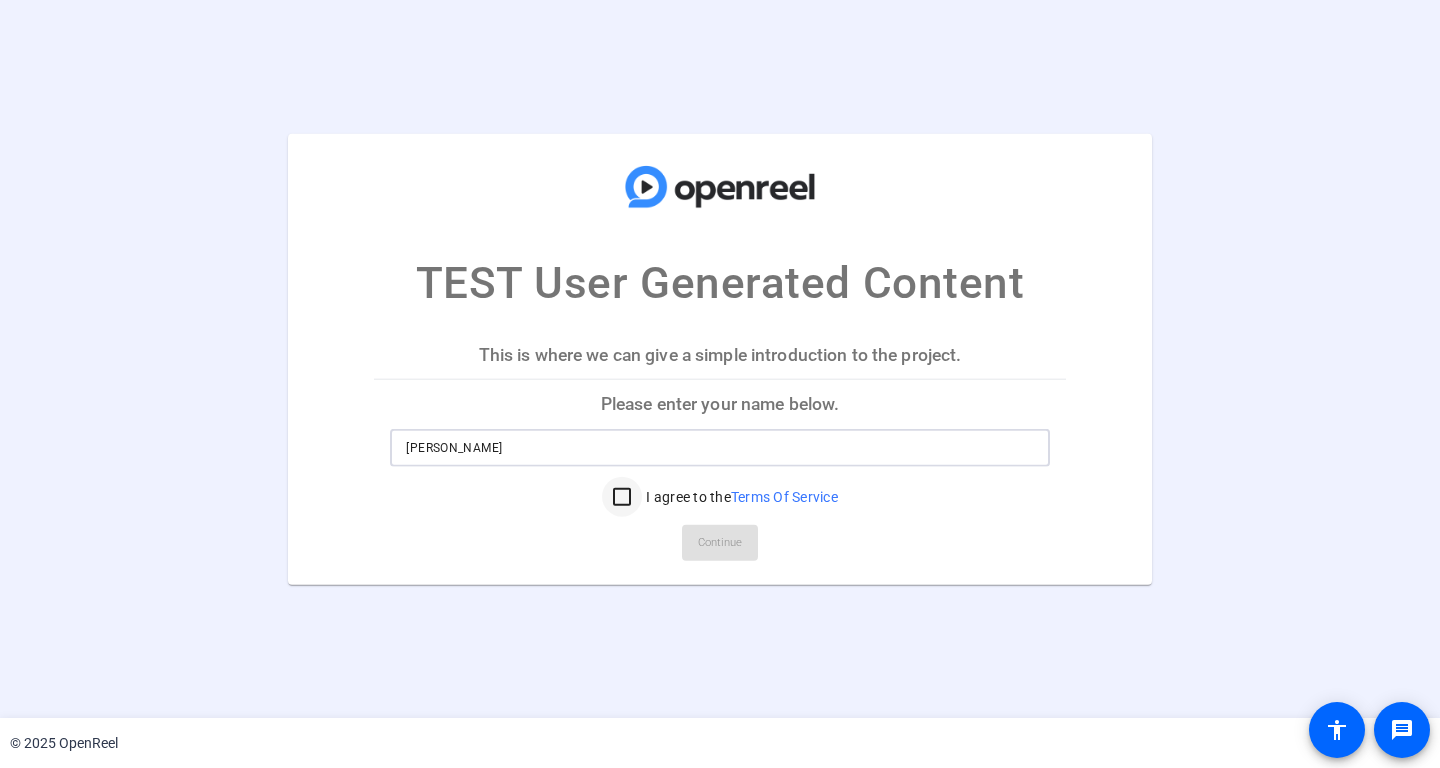 type on "[PERSON_NAME]" 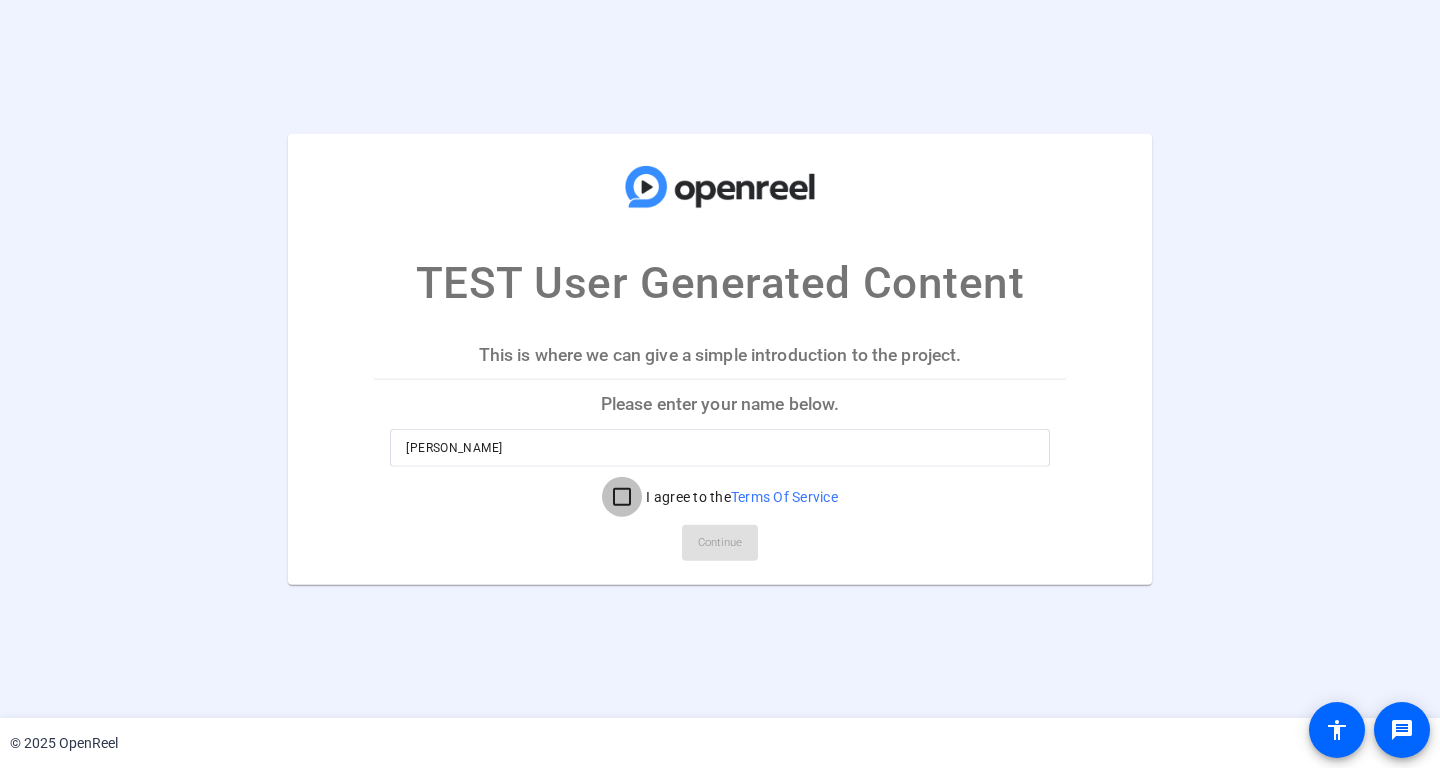 click on "I agree to the  Terms Of Service" at bounding box center (622, 496) 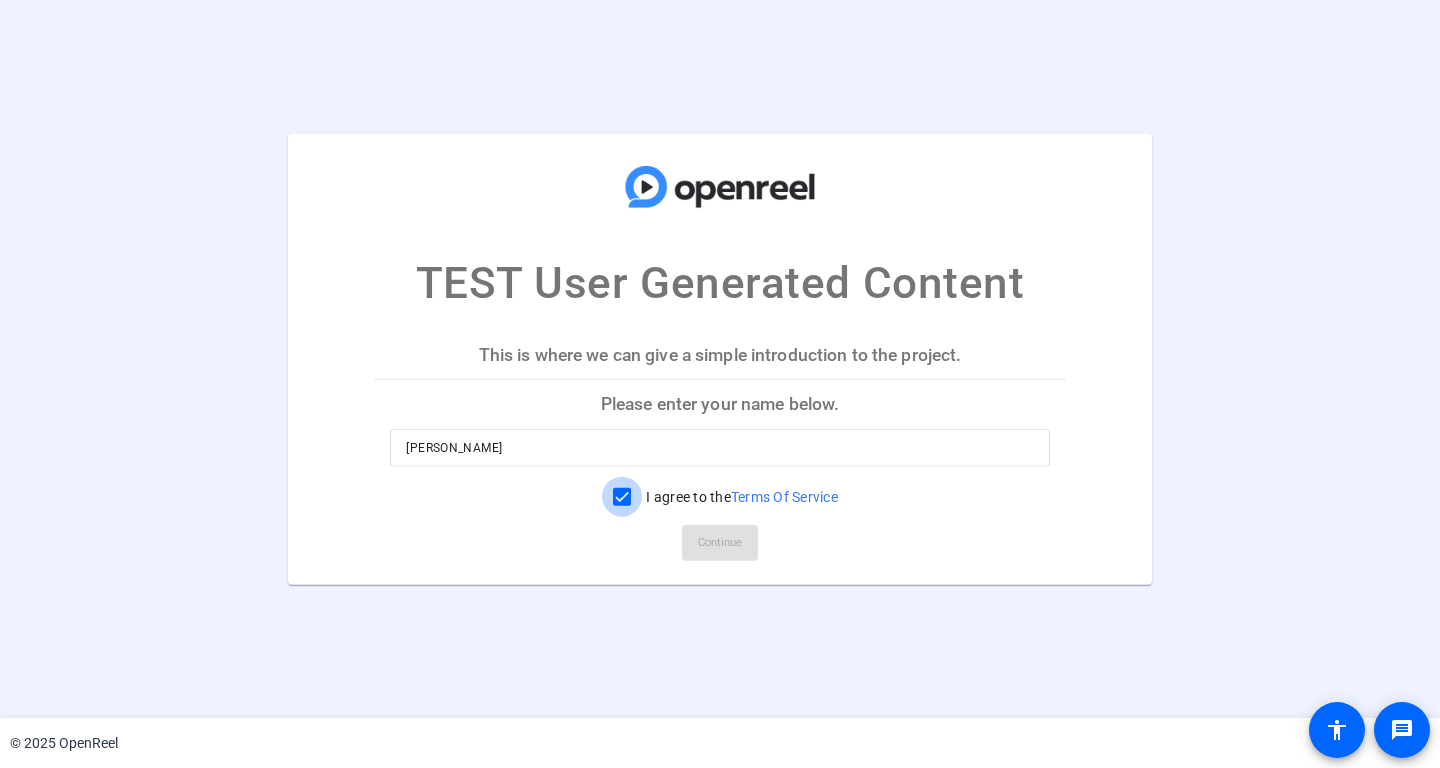 checkbox on "true" 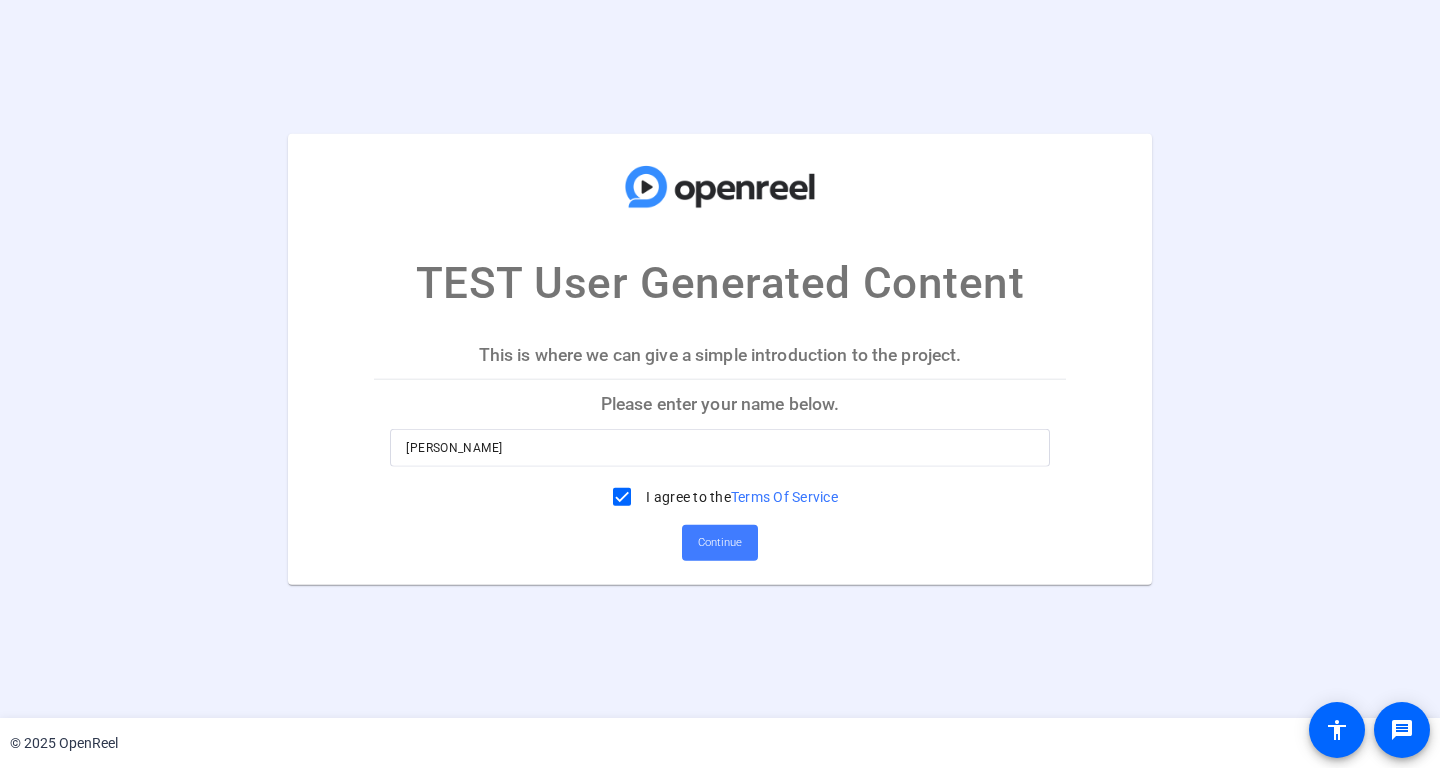 click on "Continue" 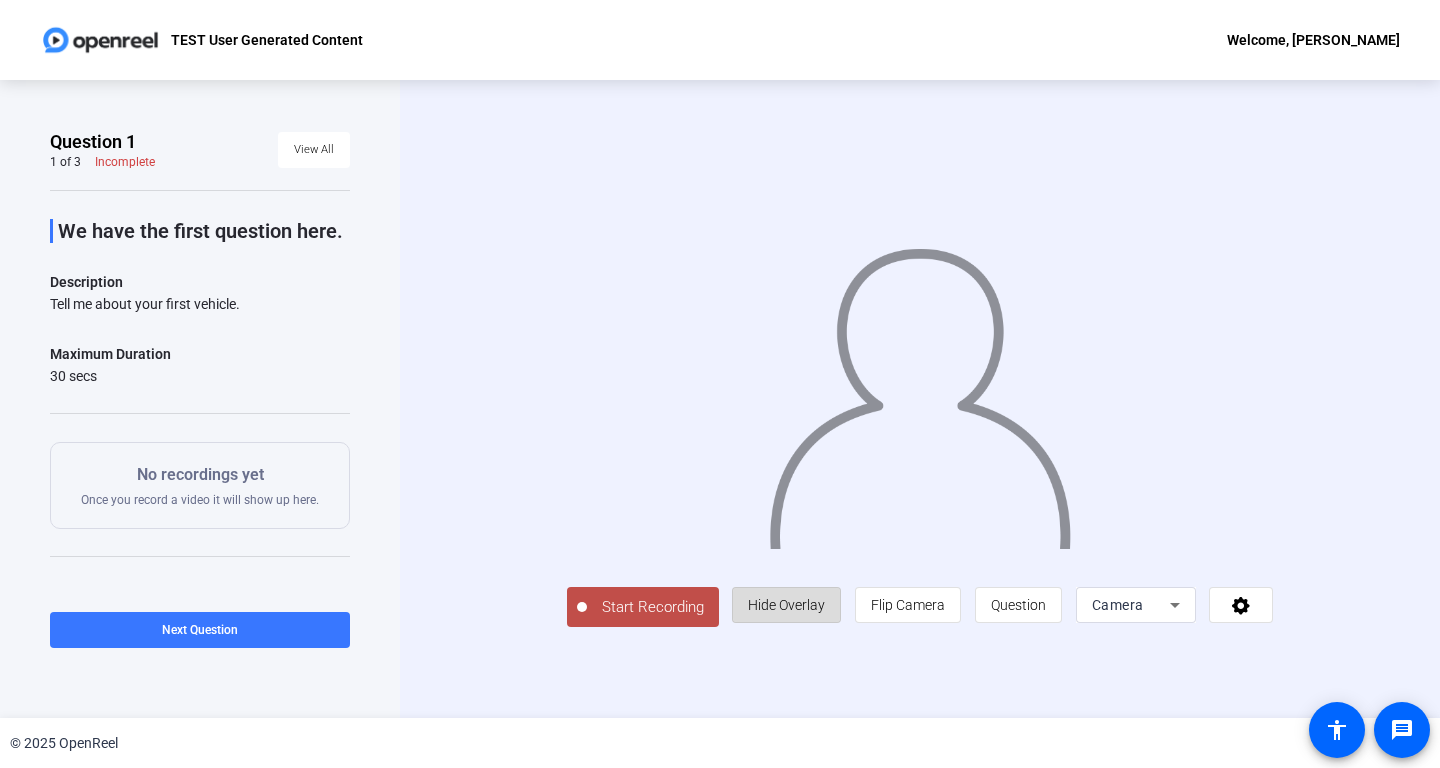 click on "Hide Overlay" 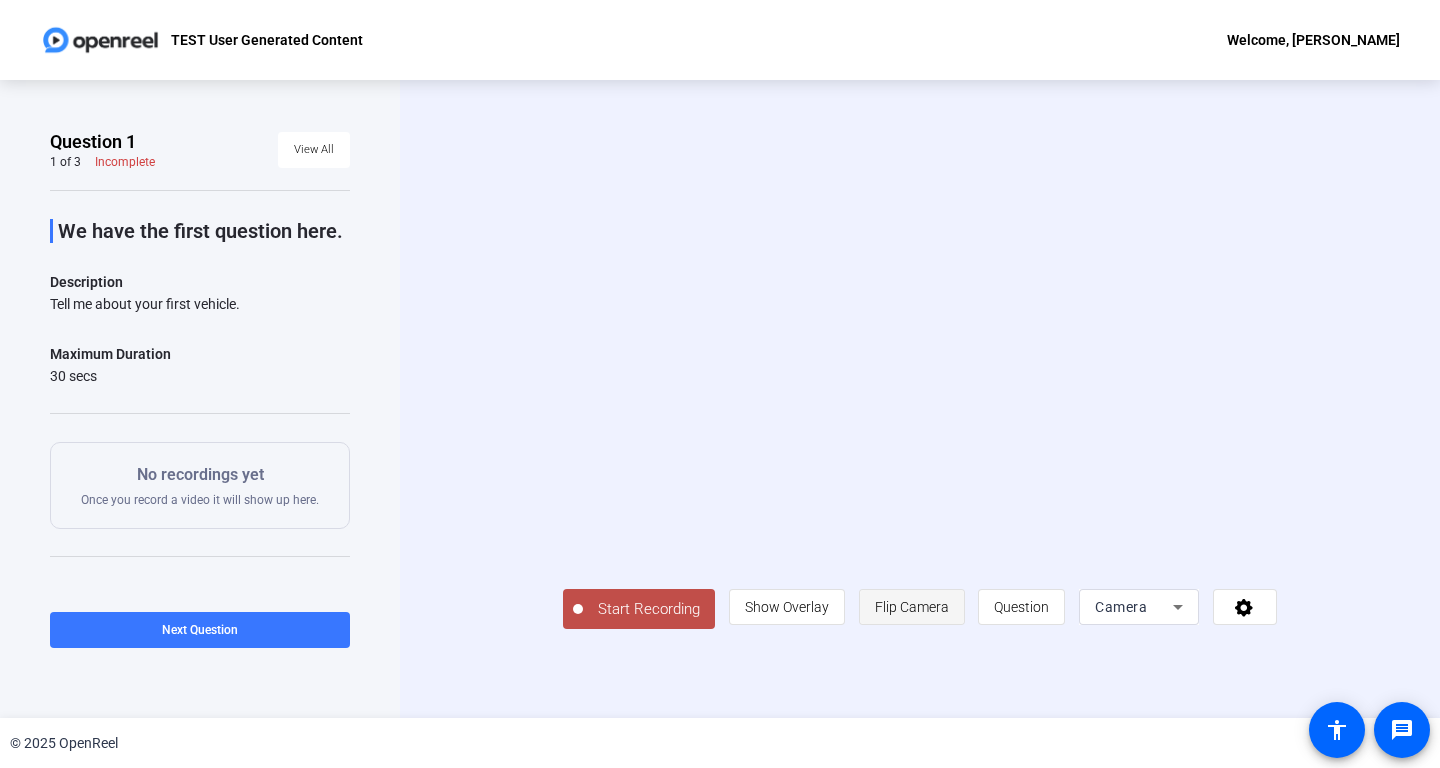 click on "Flip Camera" 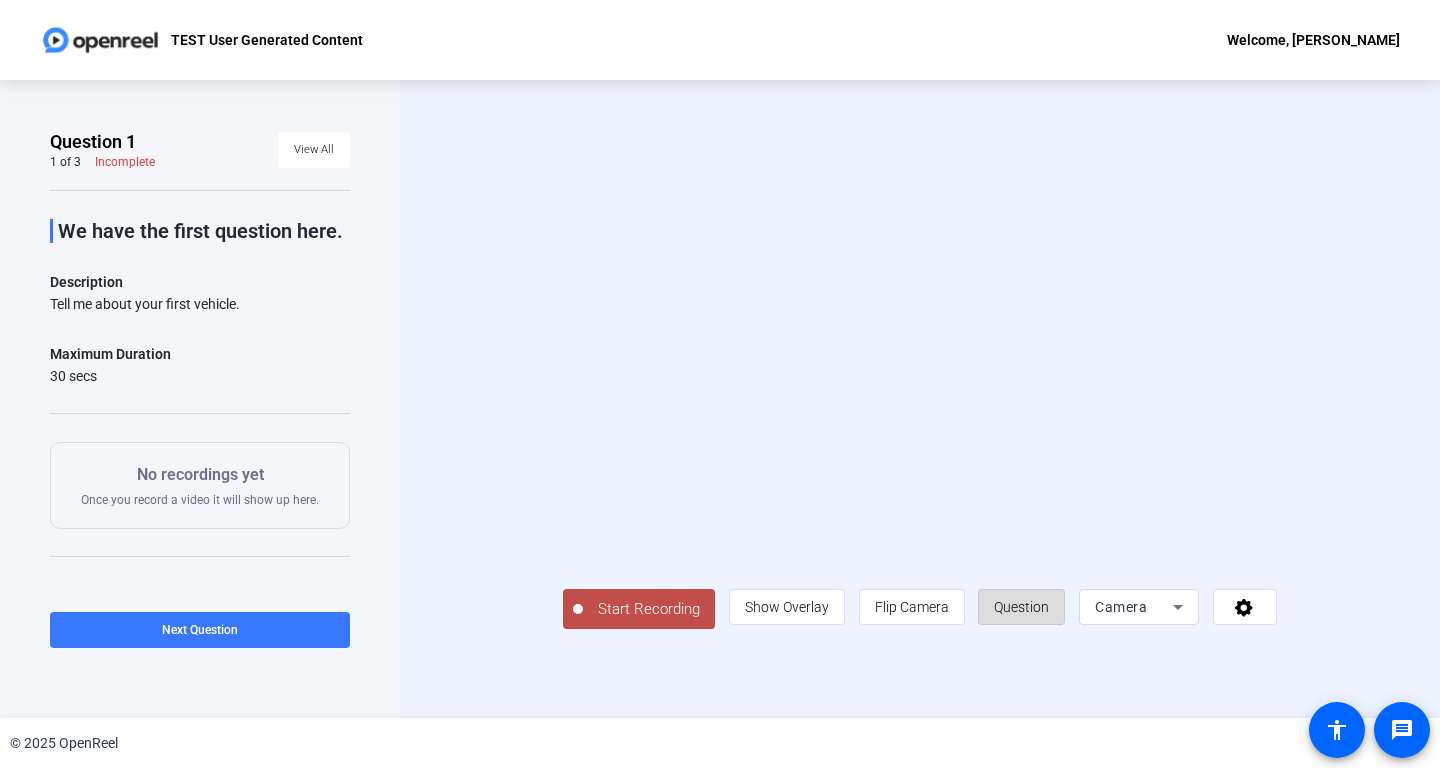 click on "Question" 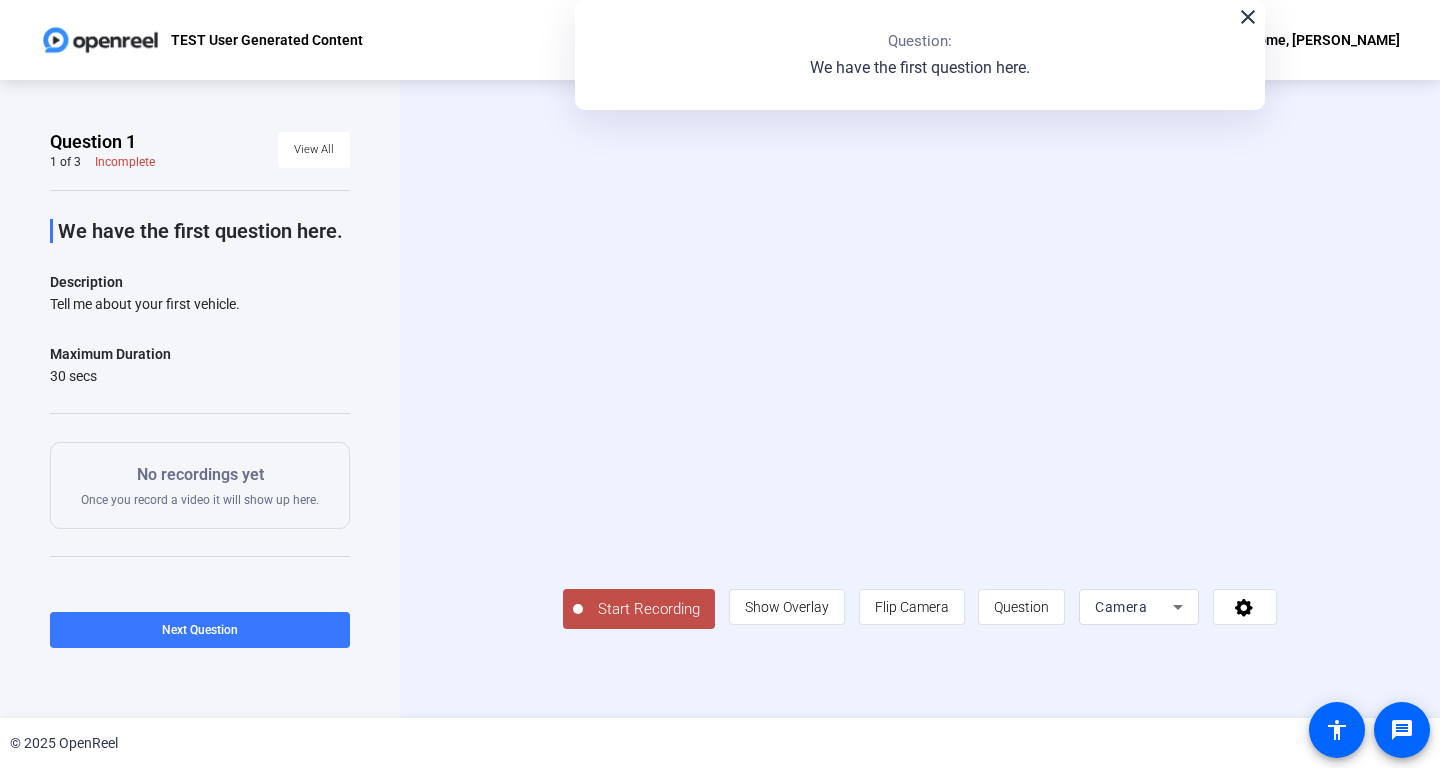 click on "Camera" at bounding box center (1121, 607) 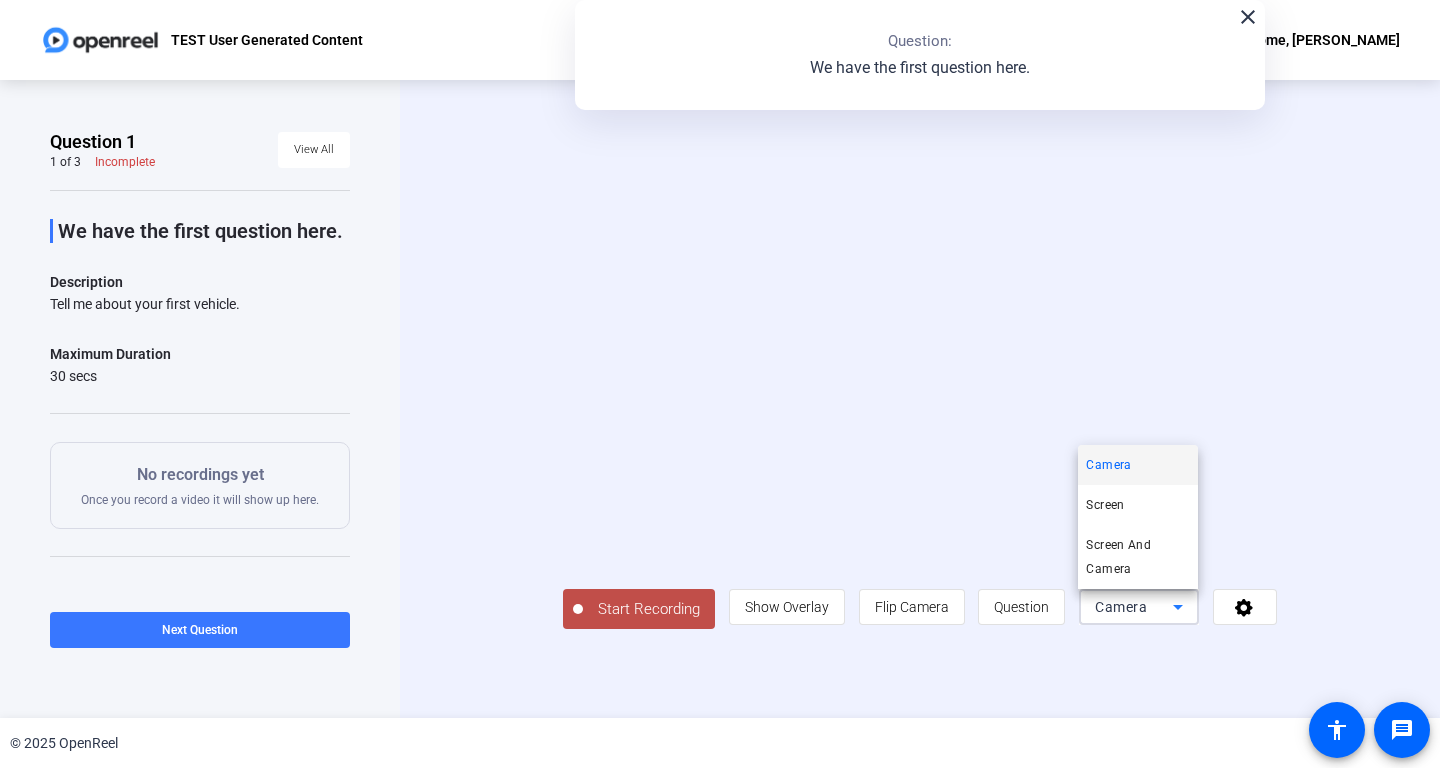 click at bounding box center (720, 384) 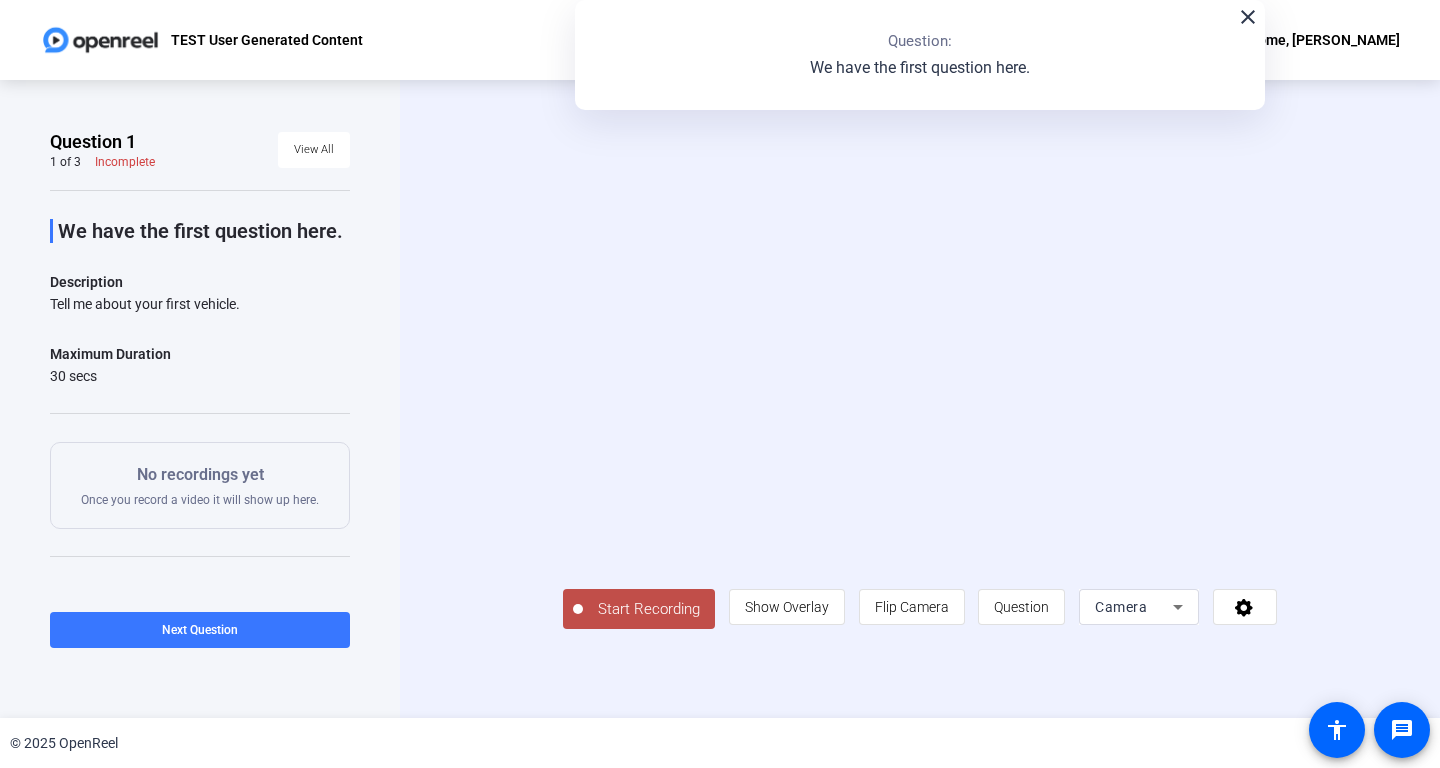 click on "Start Recording" 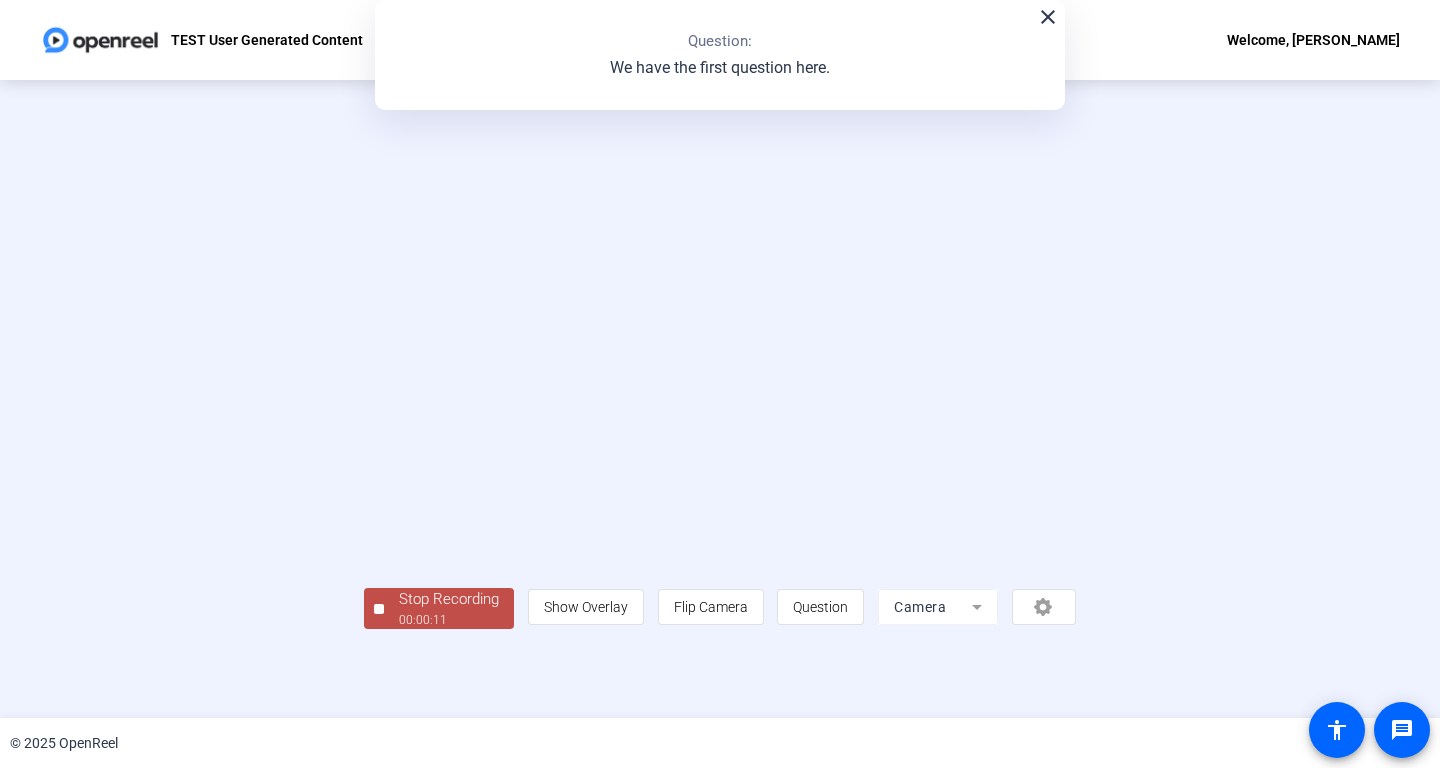 click on "Stop Recording" 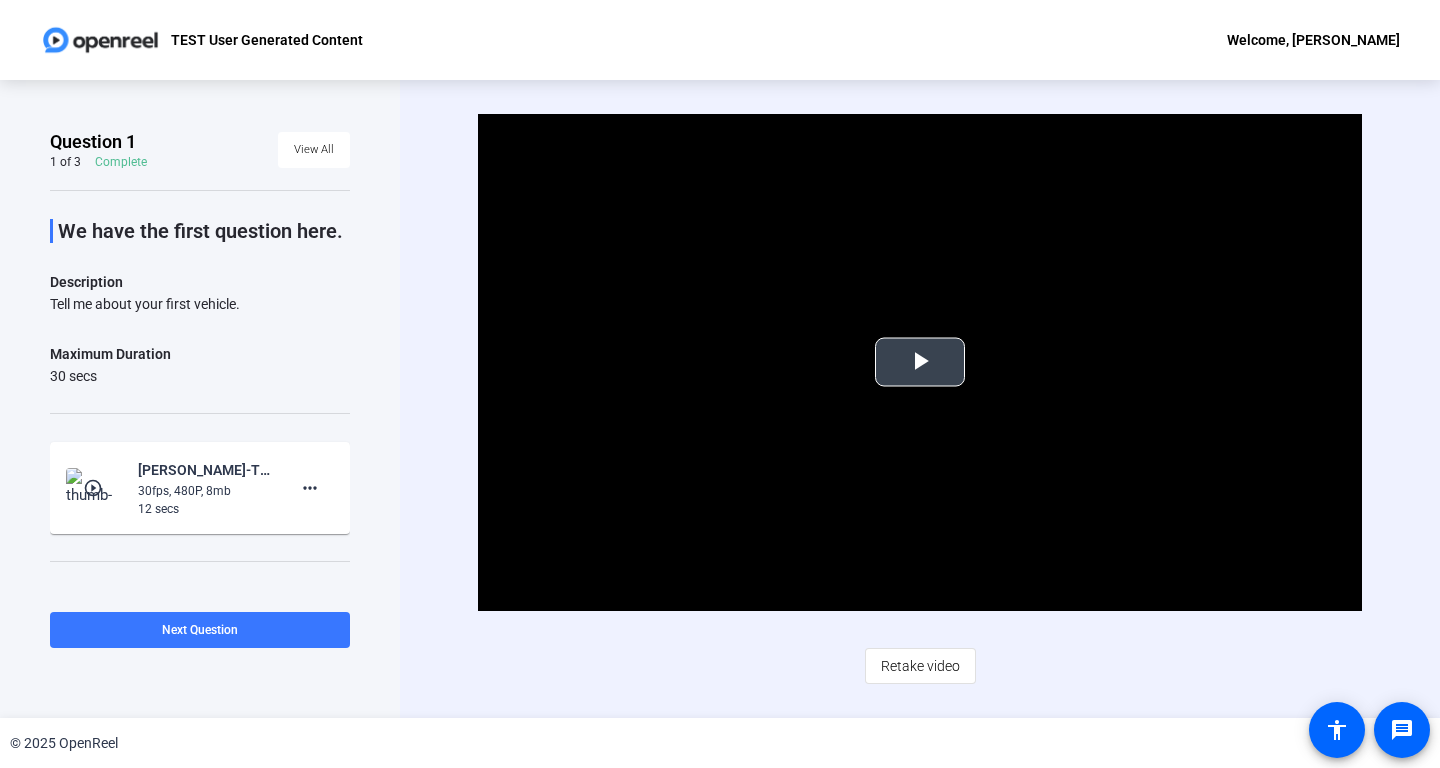 click at bounding box center (920, 362) 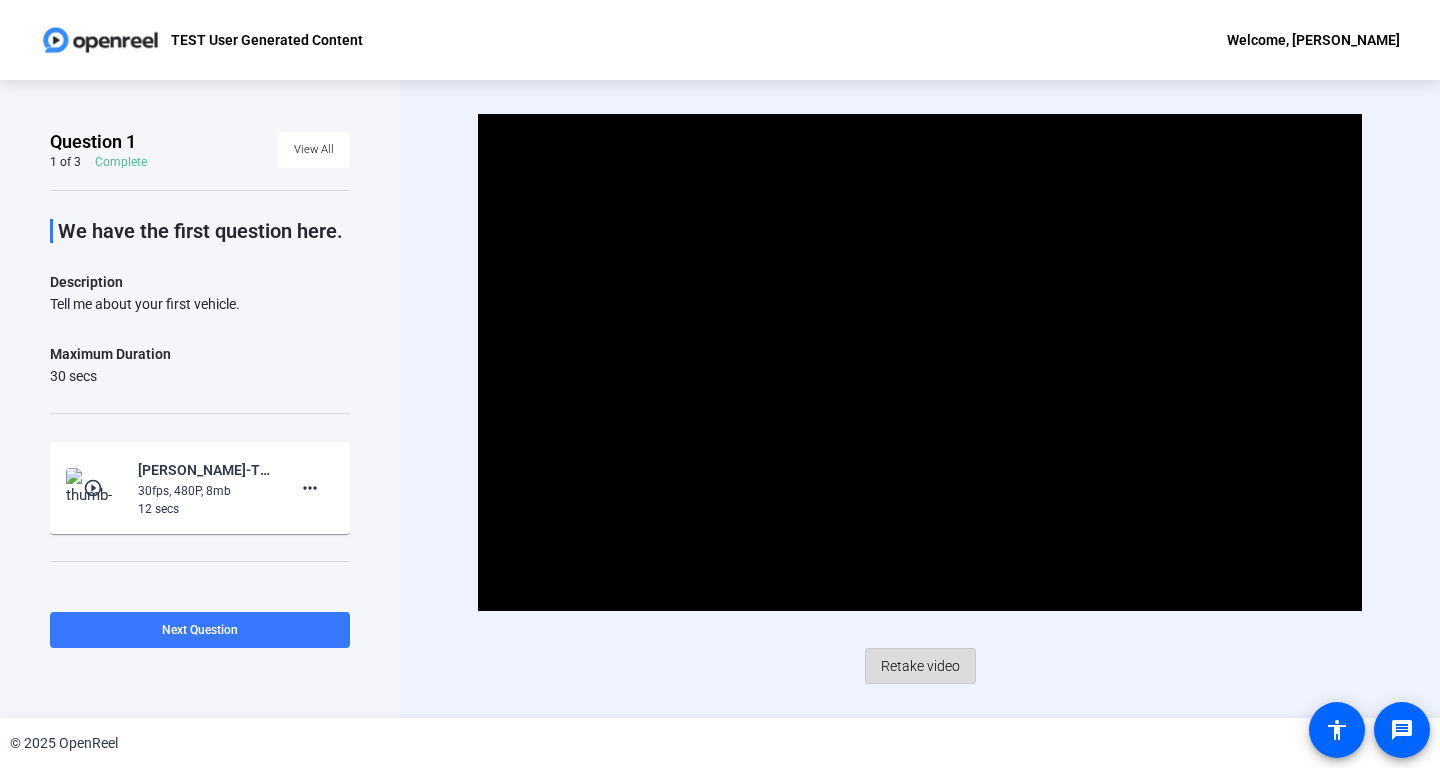 click on "Retake video" 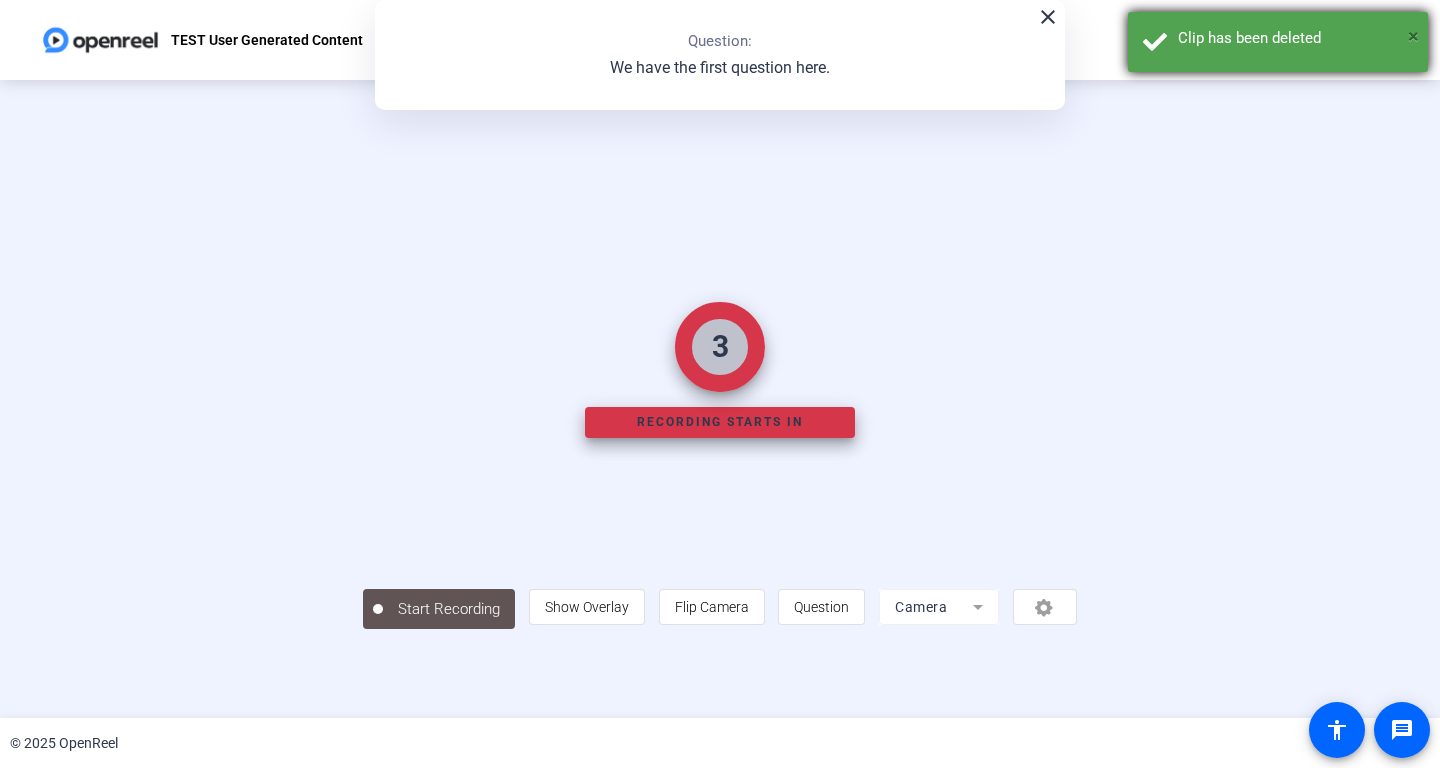 click on "×" at bounding box center [1413, 36] 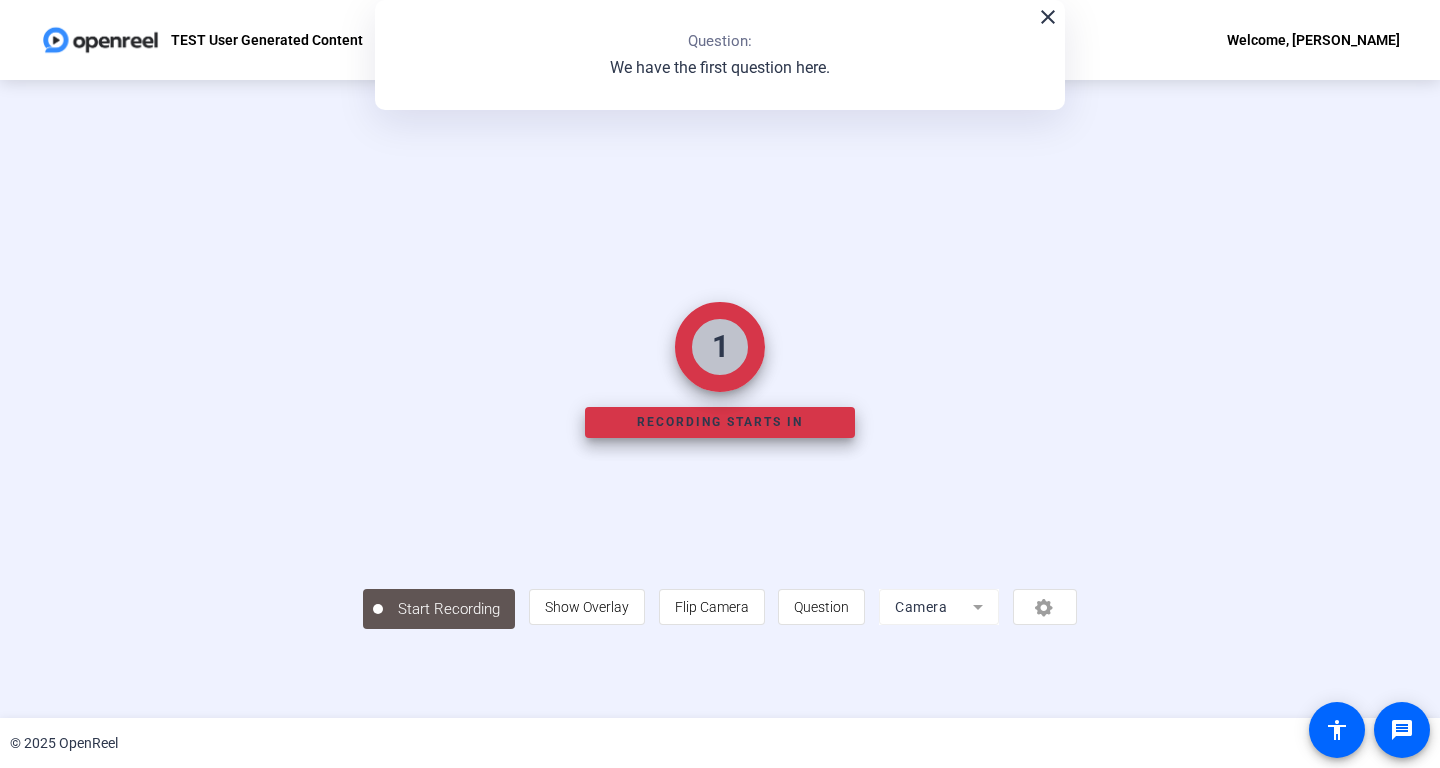 click on "close" 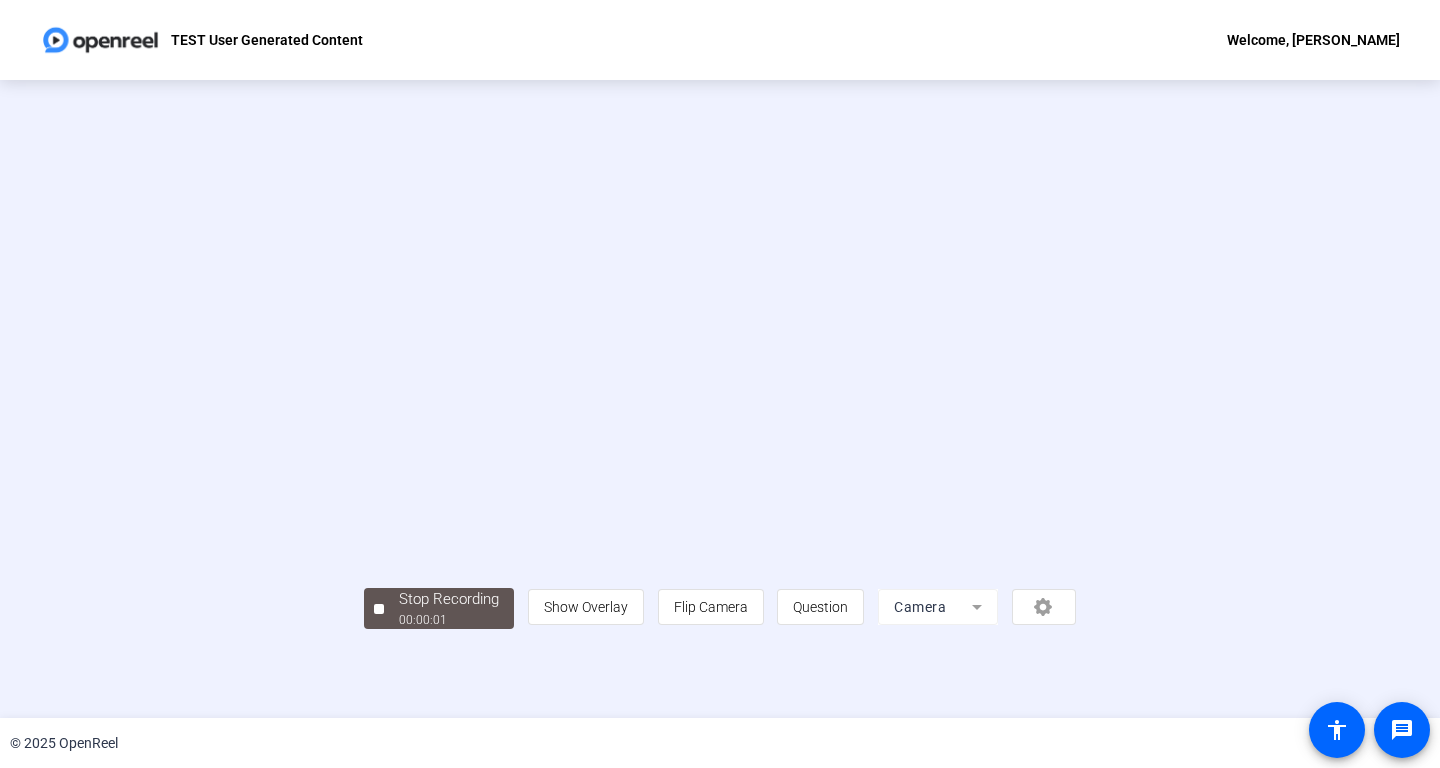 scroll, scrollTop: 41, scrollLeft: 0, axis: vertical 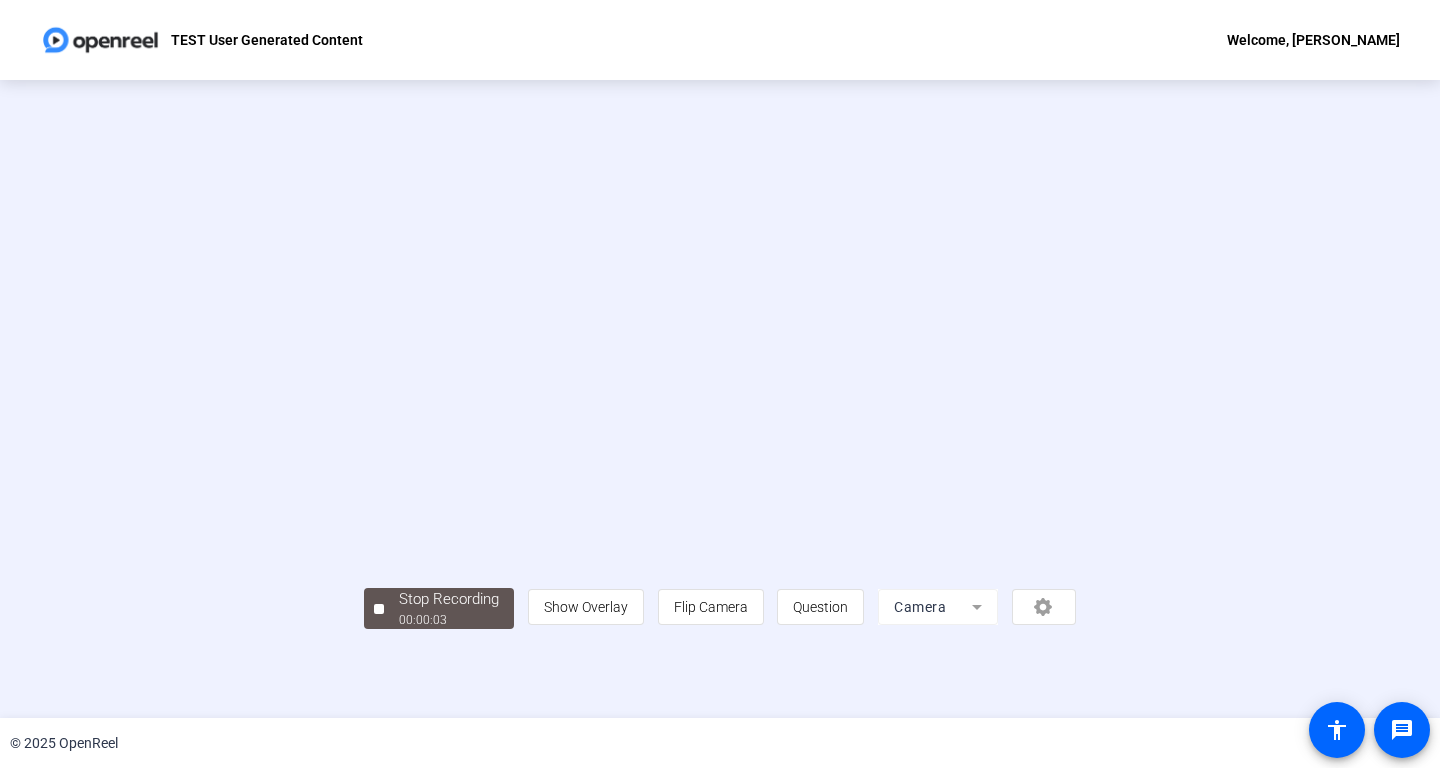 click on "person  Show Overlay flip Flip Camera question_mark  Question Camera" 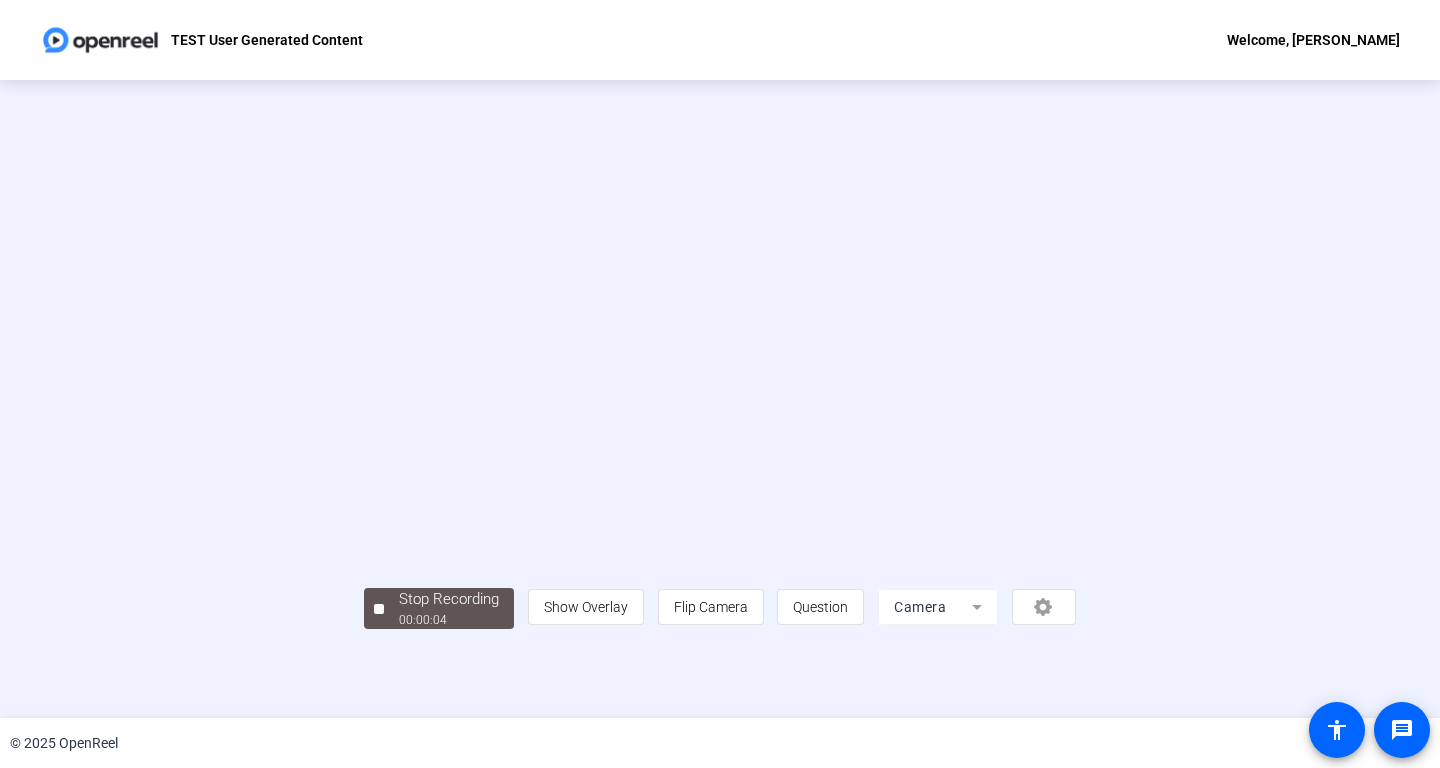 click on "person  Show Overlay flip Flip Camera question_mark  Question Camera" 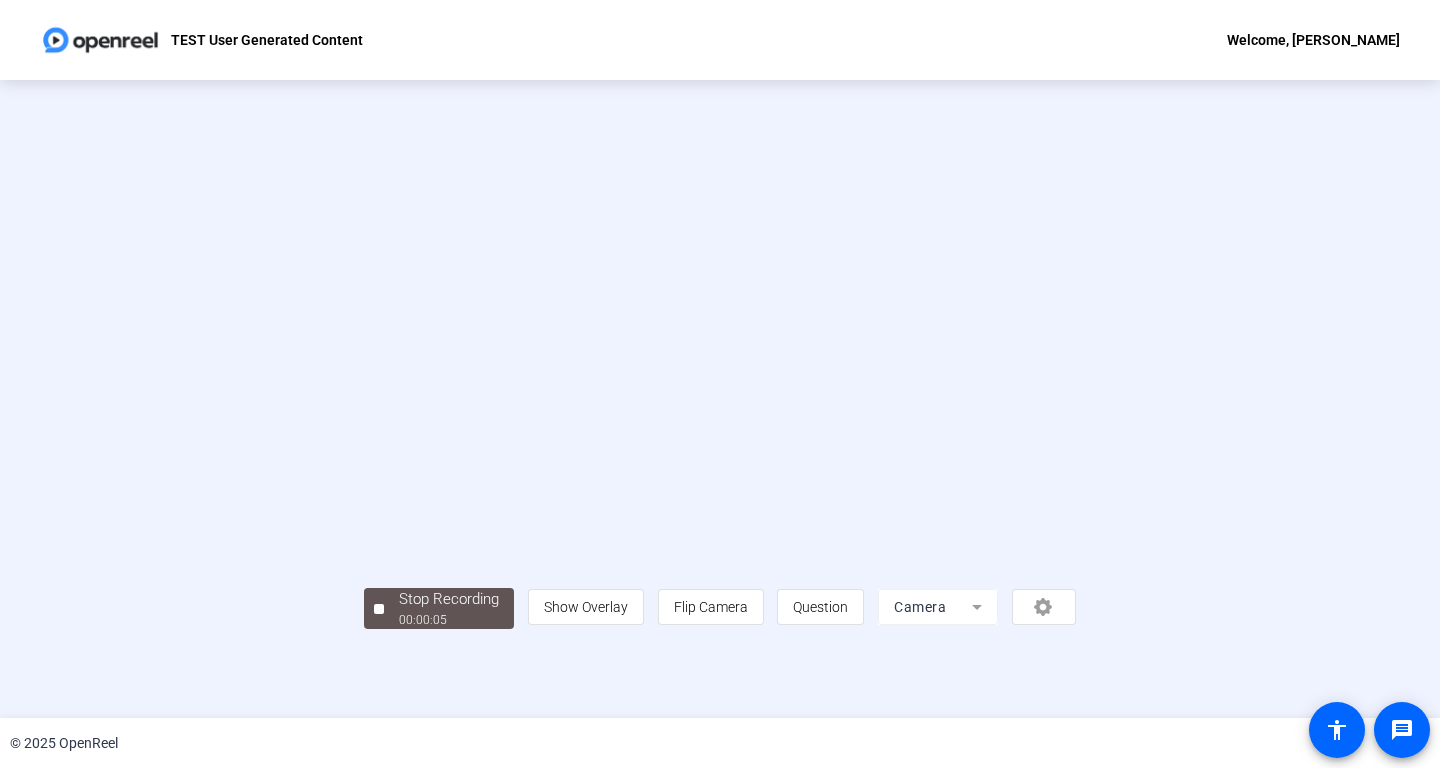 click on "person  Show Overlay flip Flip Camera question_mark  Question Camera" 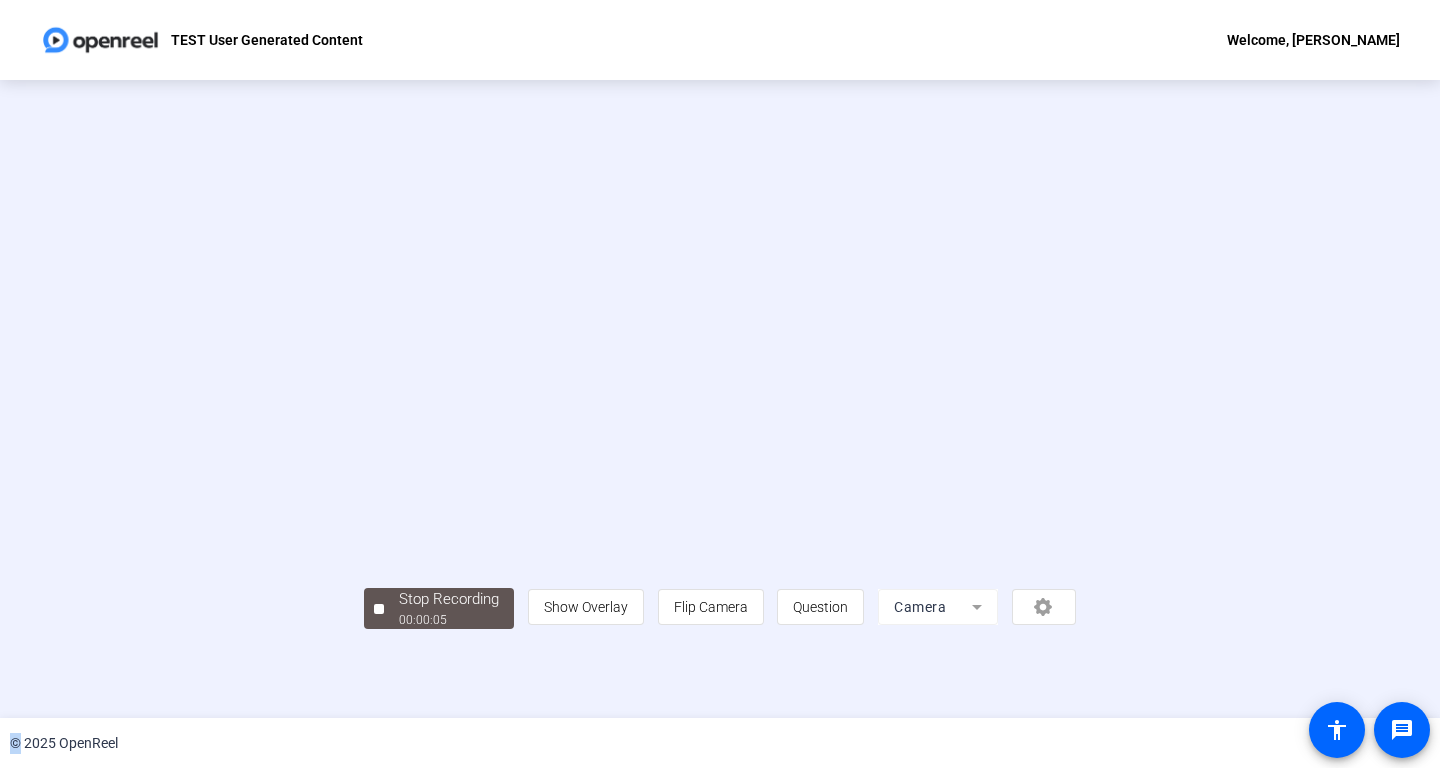 click on "person  Show Overlay flip Flip Camera question_mark  Question Camera" 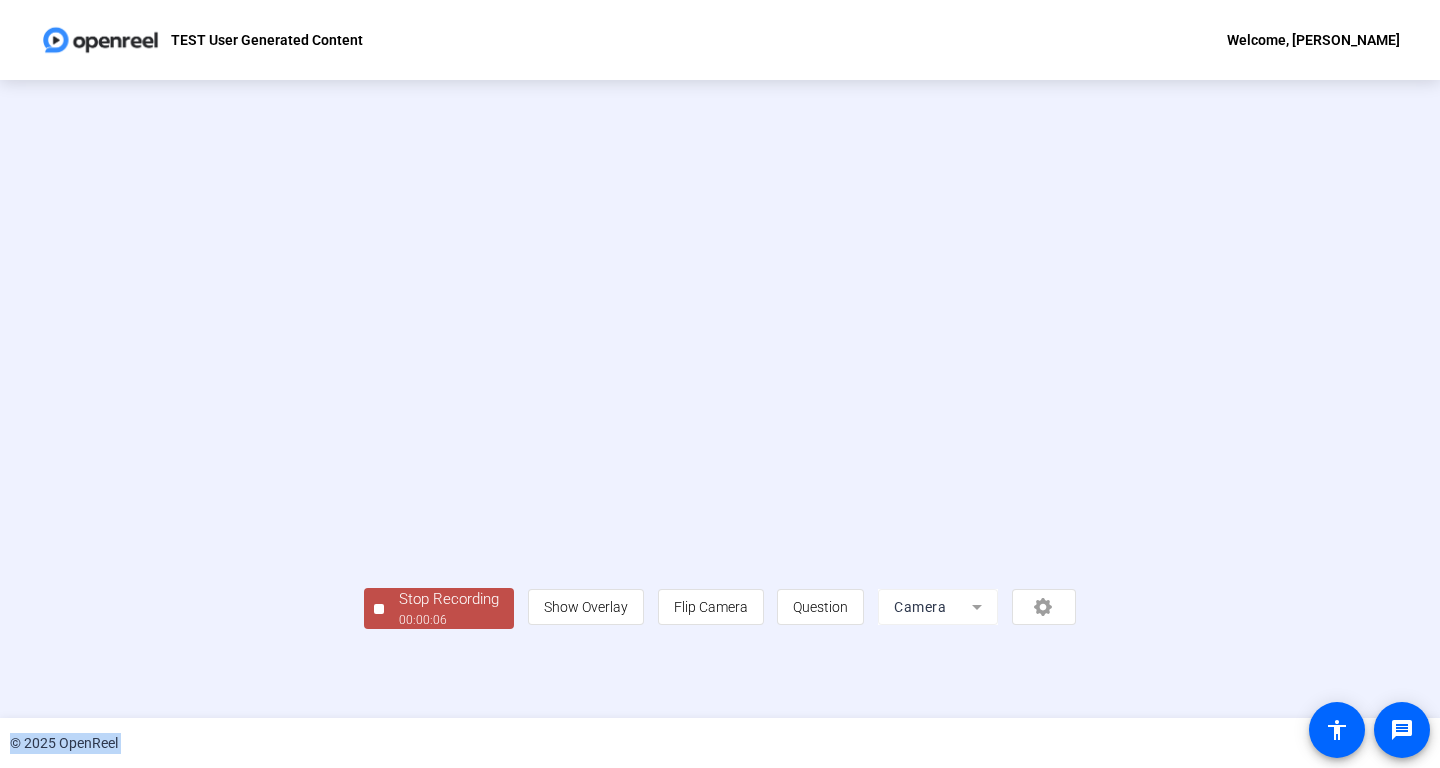 click on "person  Show Overlay flip Flip Camera question_mark  Question Camera" 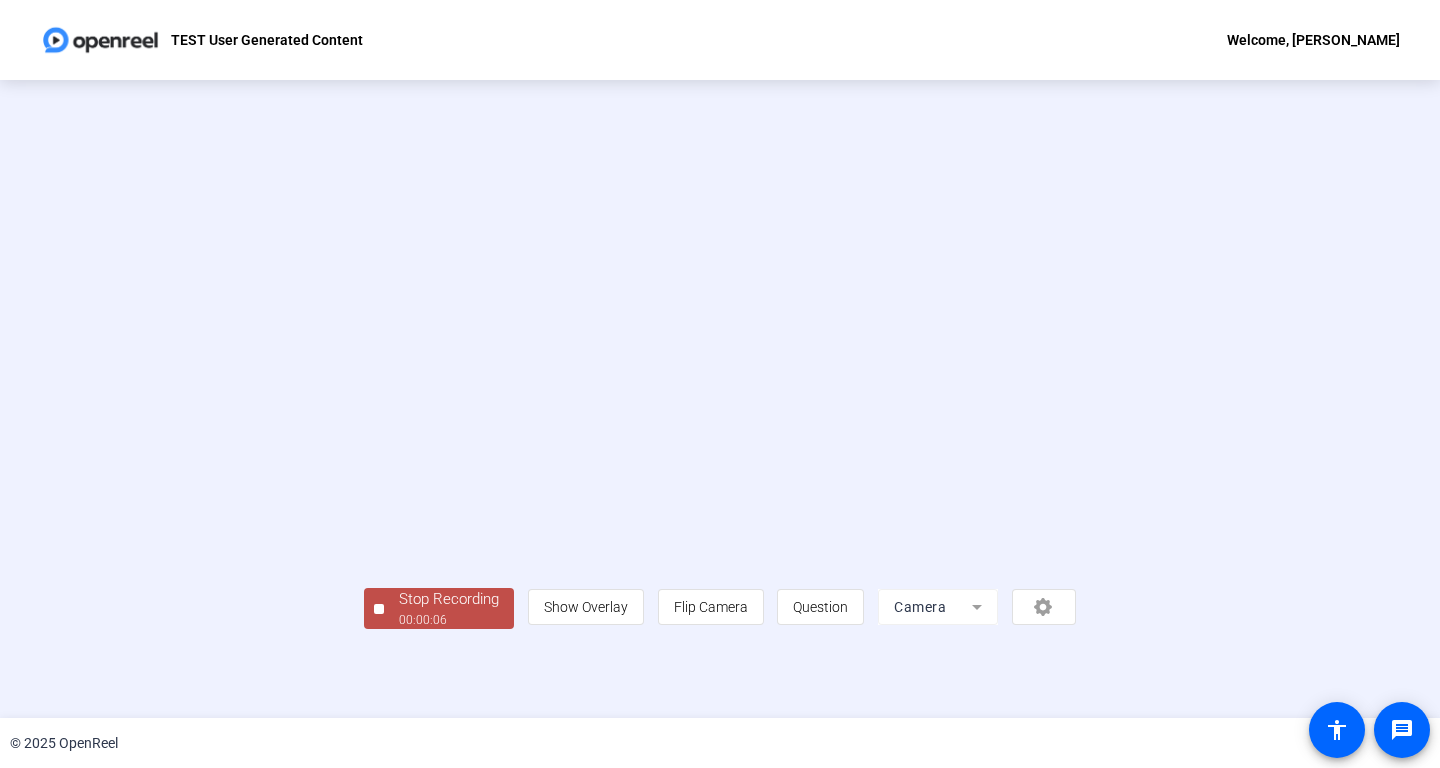click on "person  Show Overlay flip Flip Camera question_mark  Question Camera" 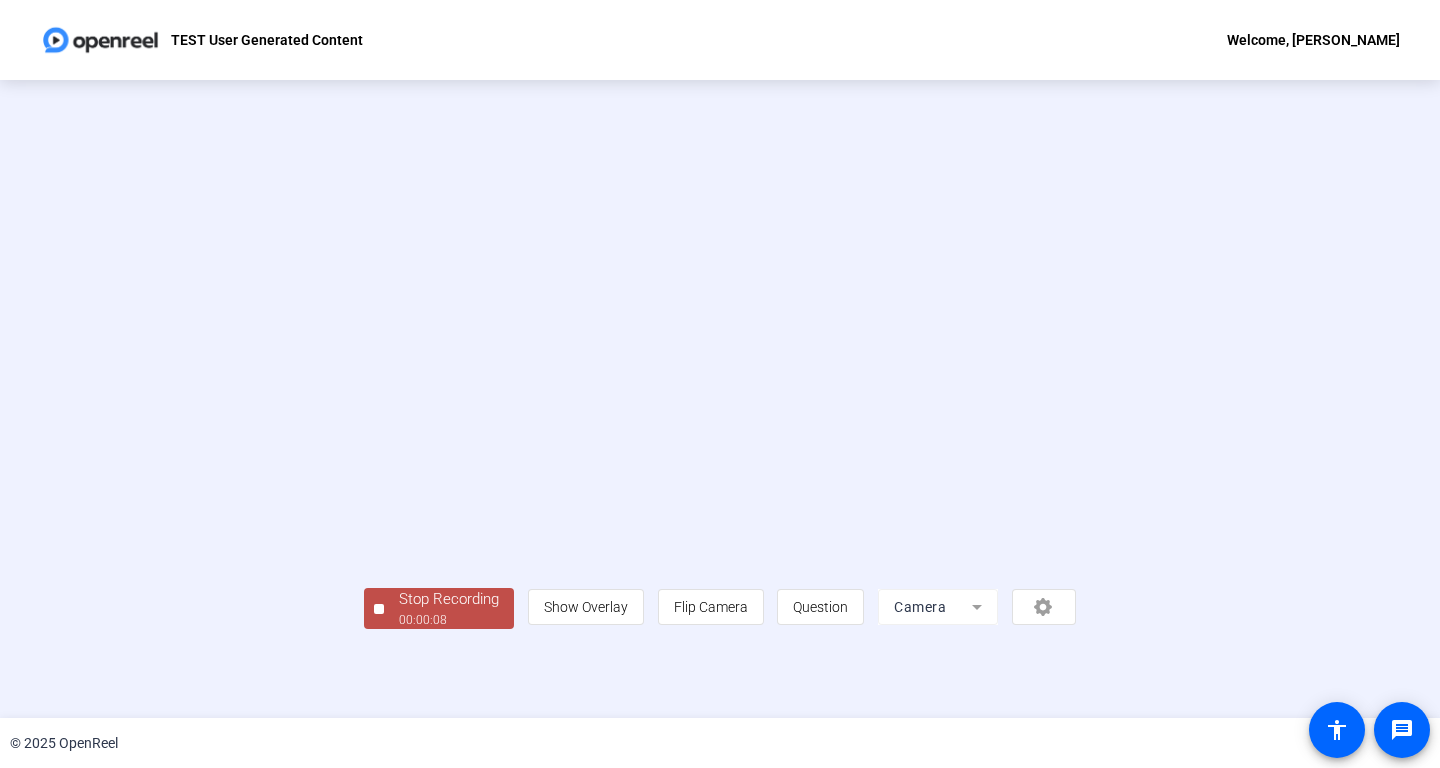 click on "Stop Recording" 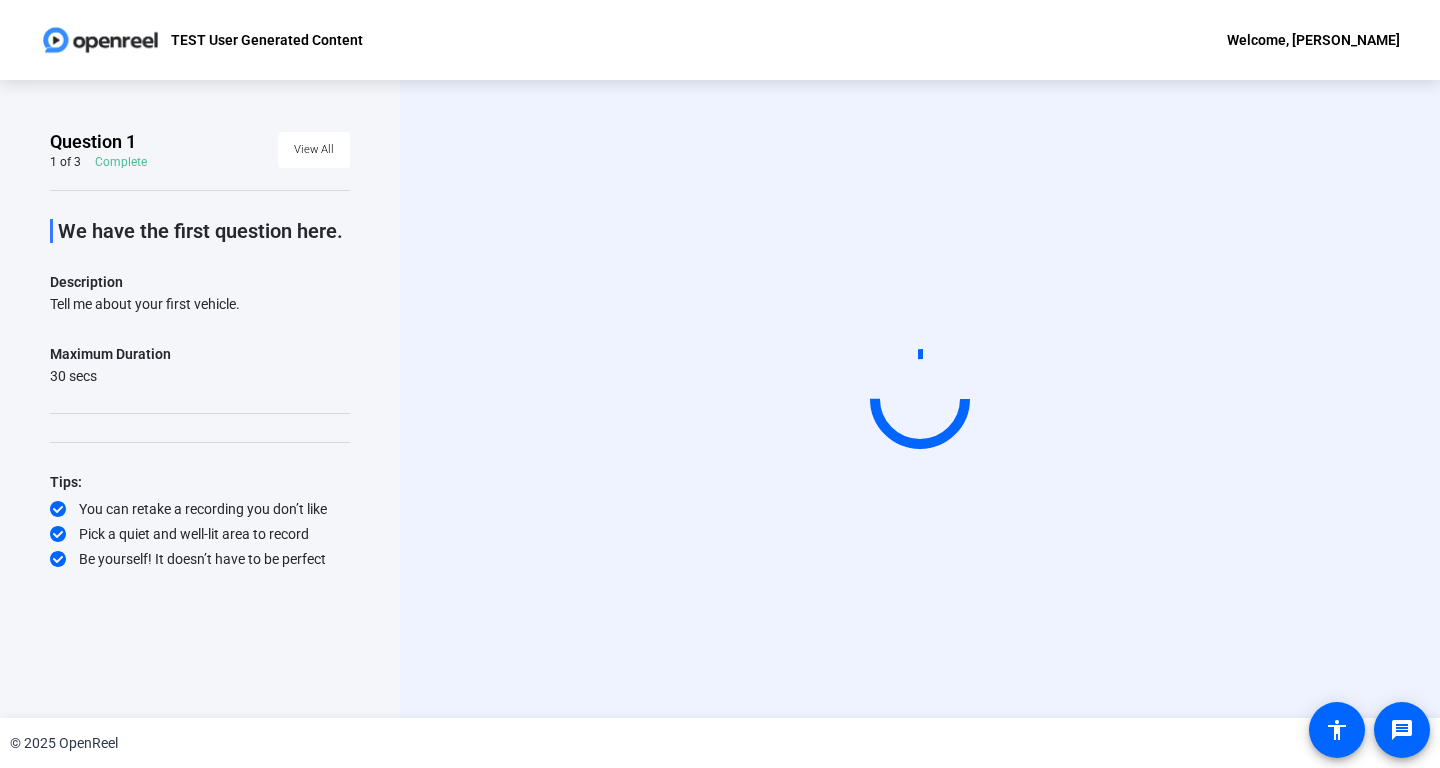 scroll, scrollTop: 0, scrollLeft: 0, axis: both 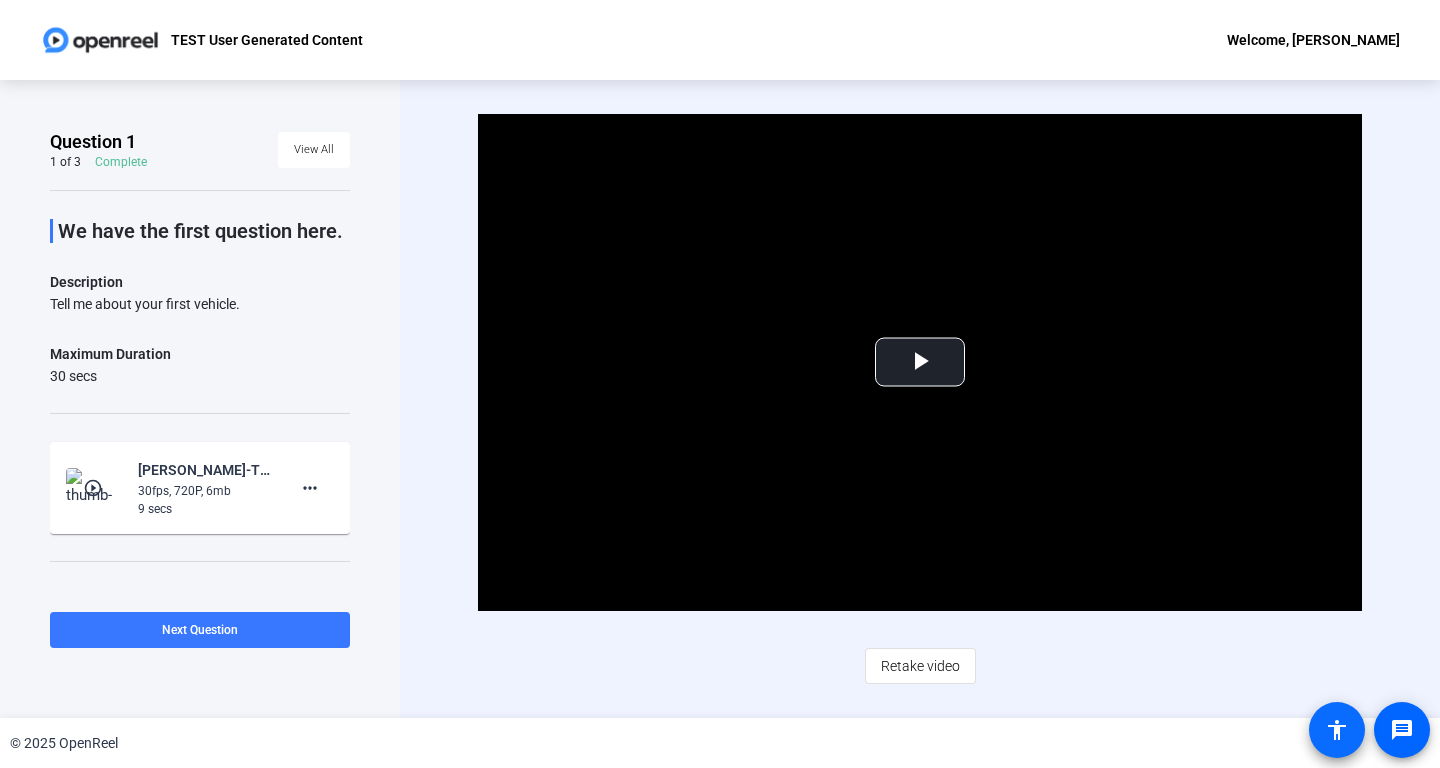 click on "accessibility" 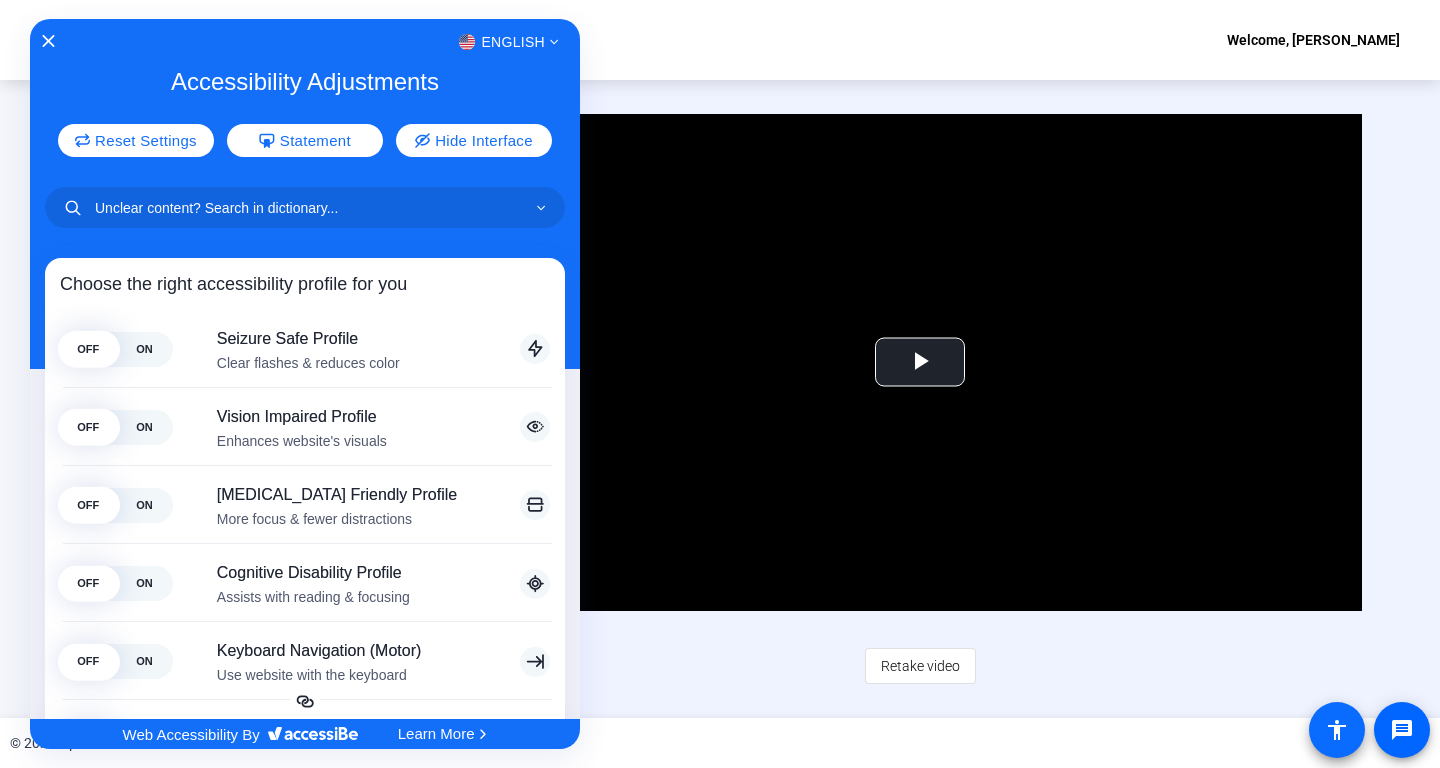 click 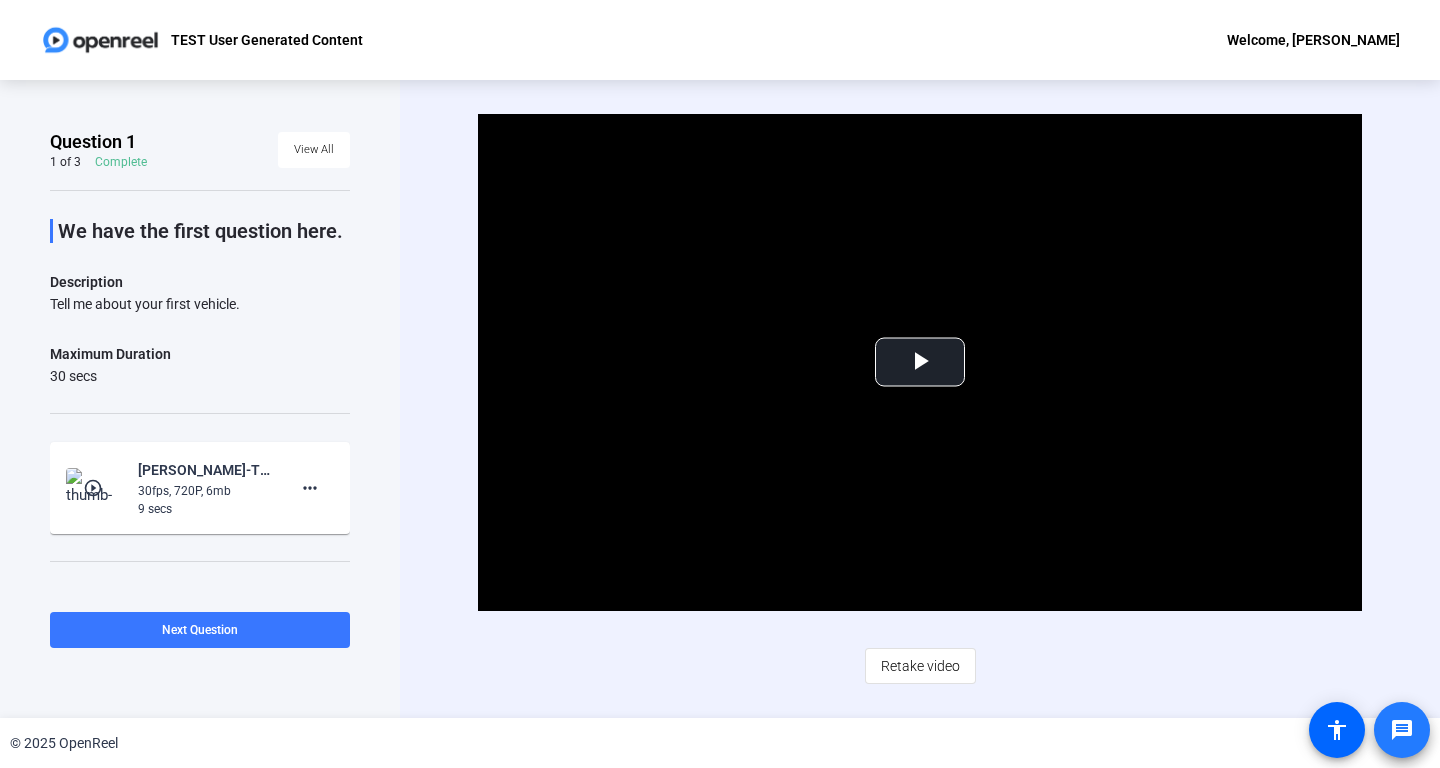click on "message" 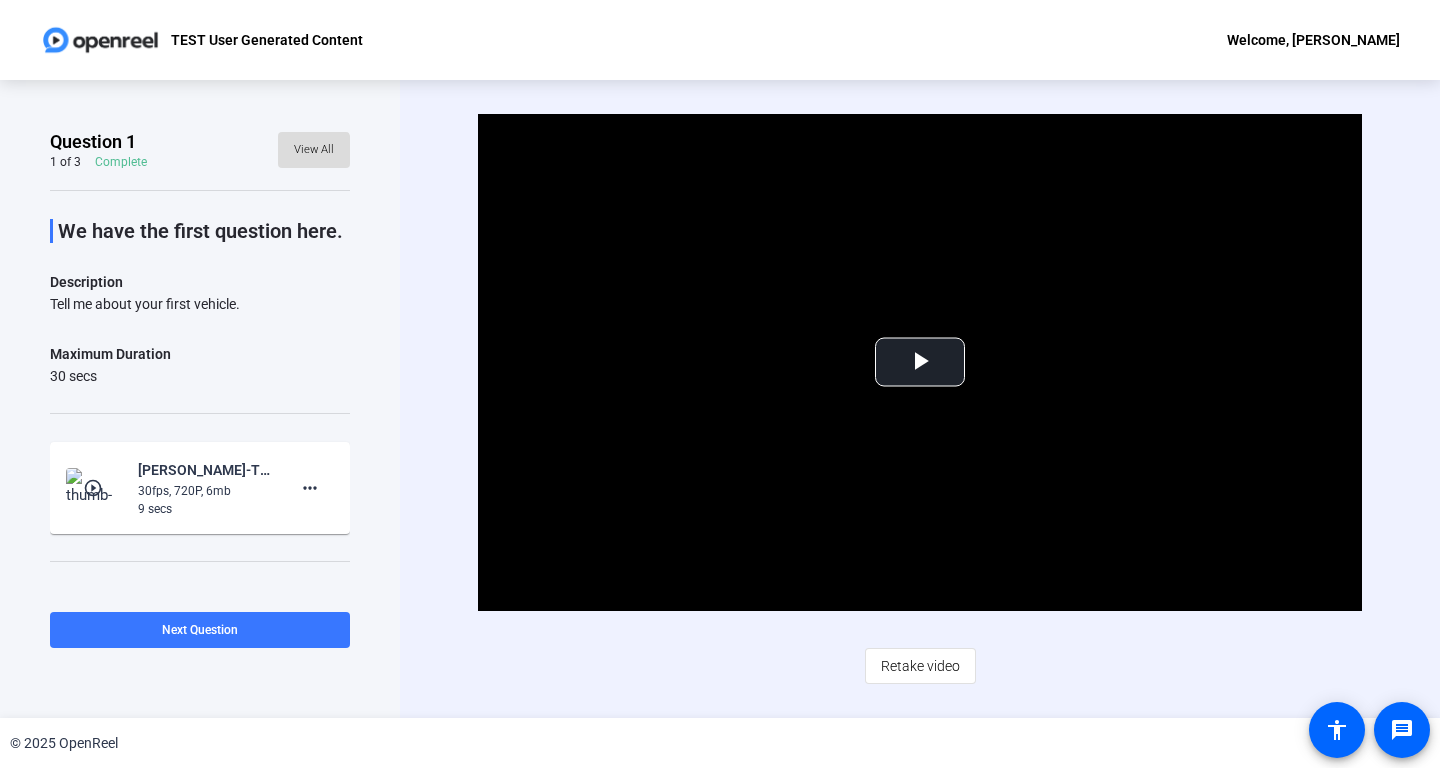 click on "View All" 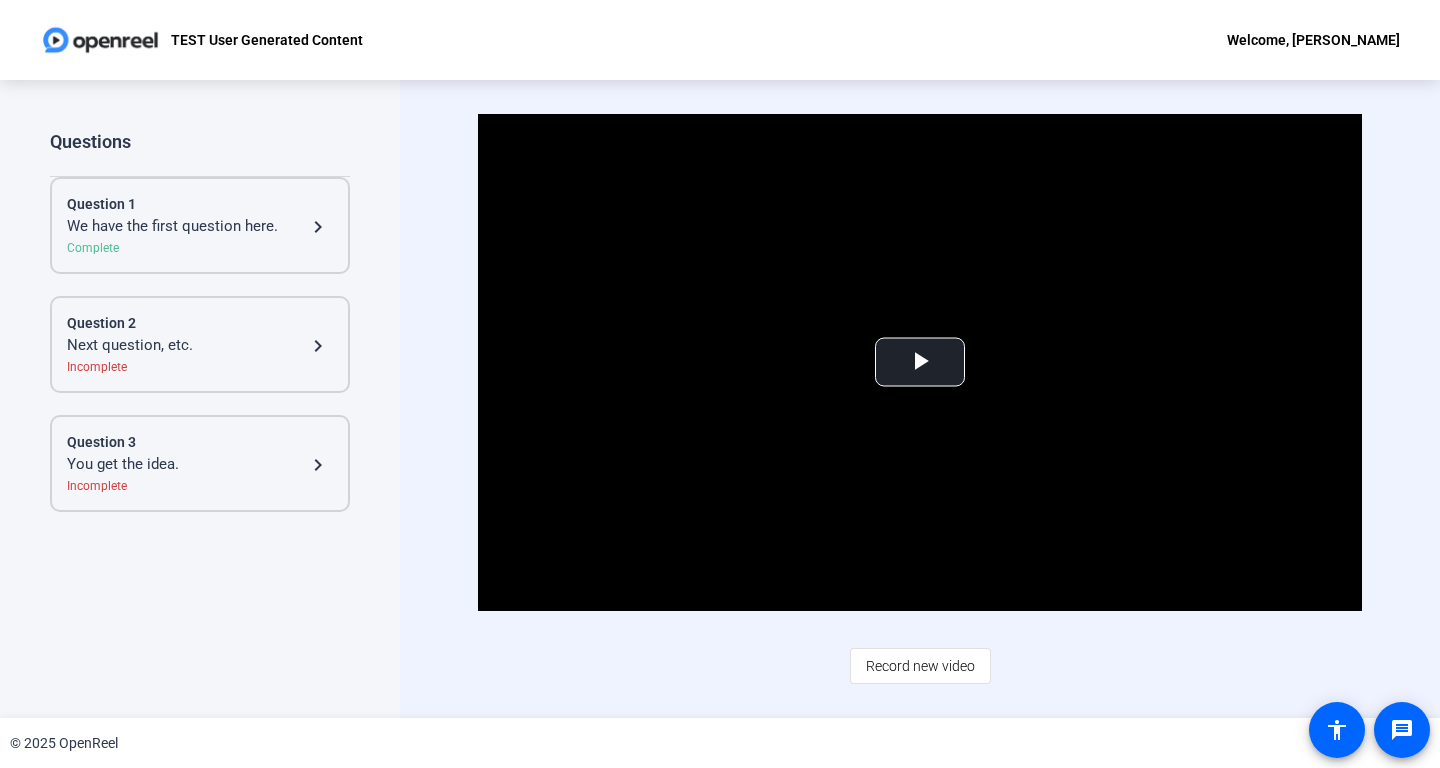 click on "Welcome, [PERSON_NAME]" 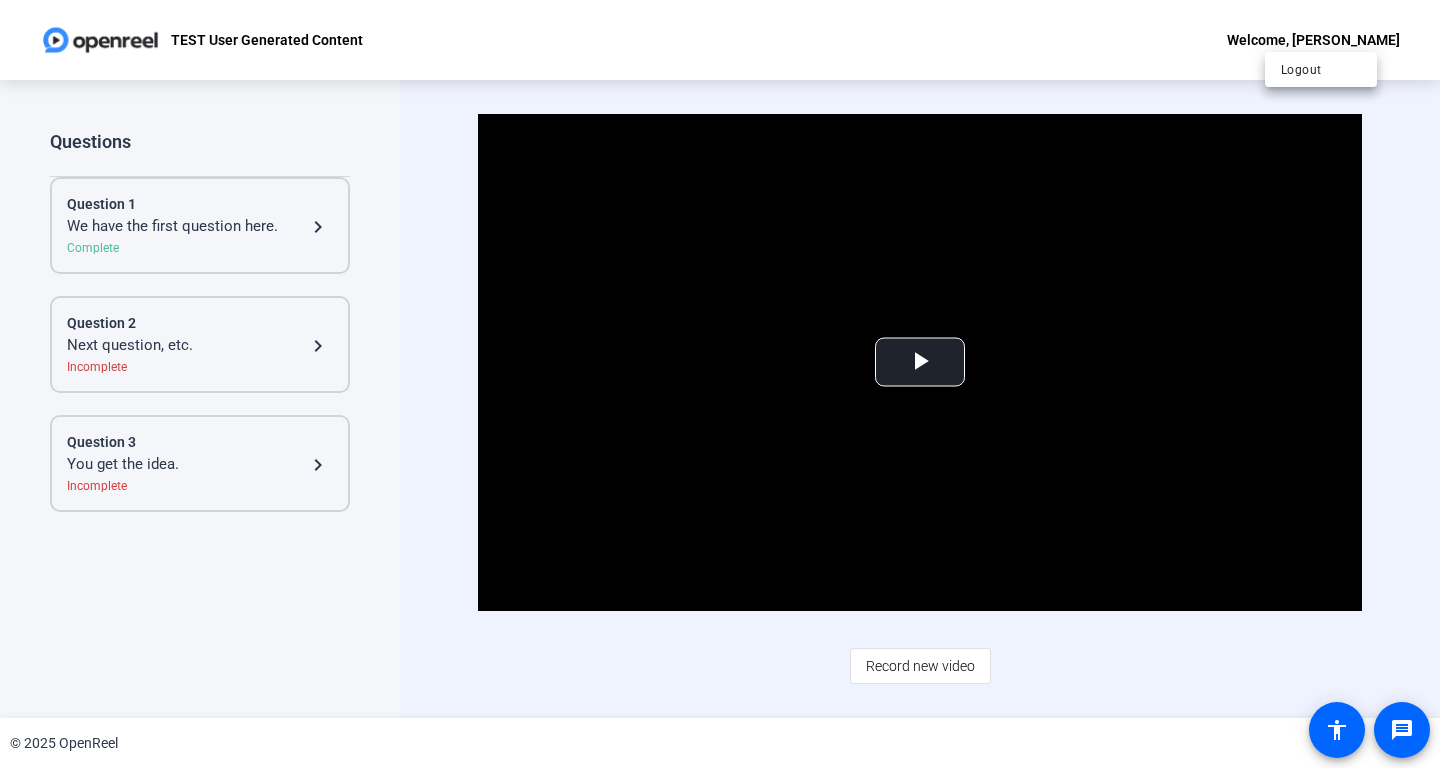 click at bounding box center [720, 384] 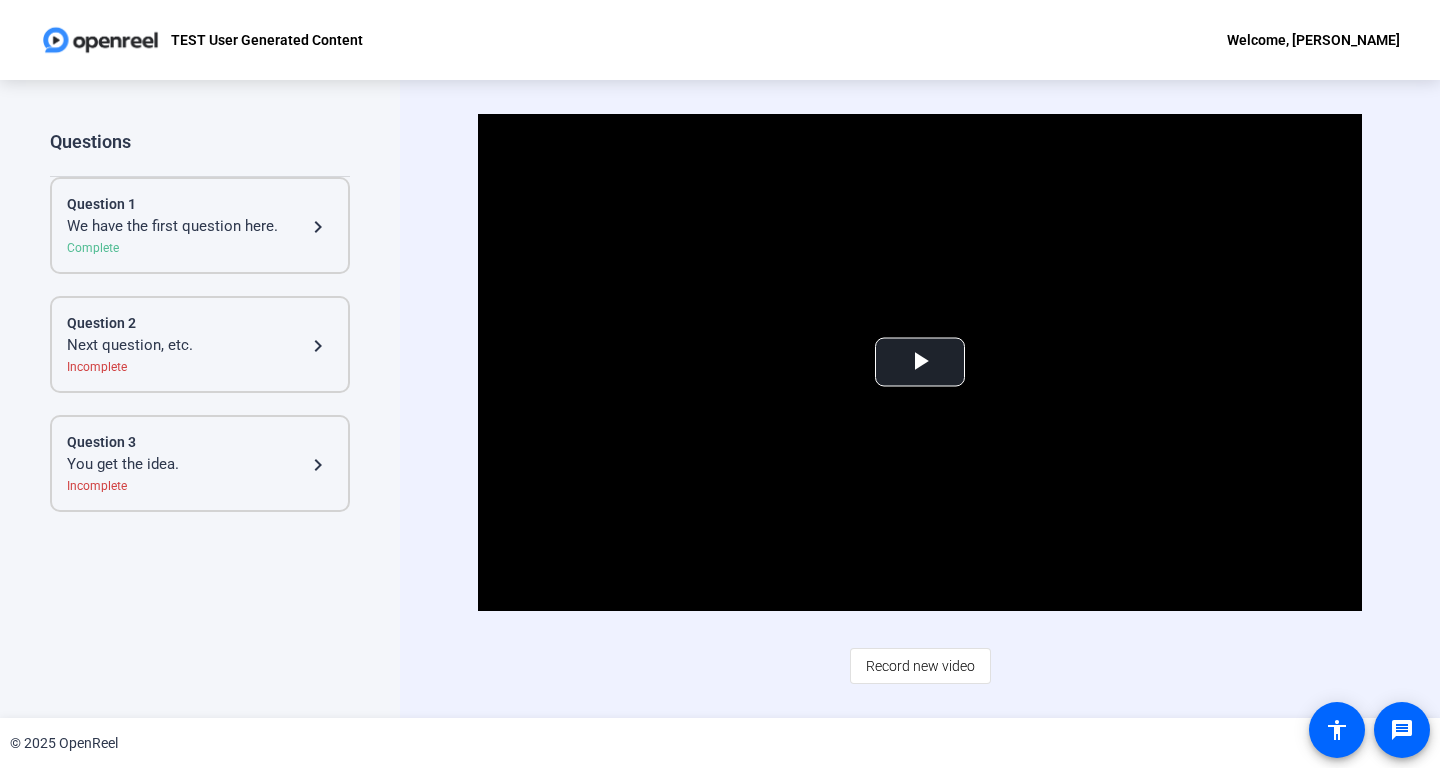 click 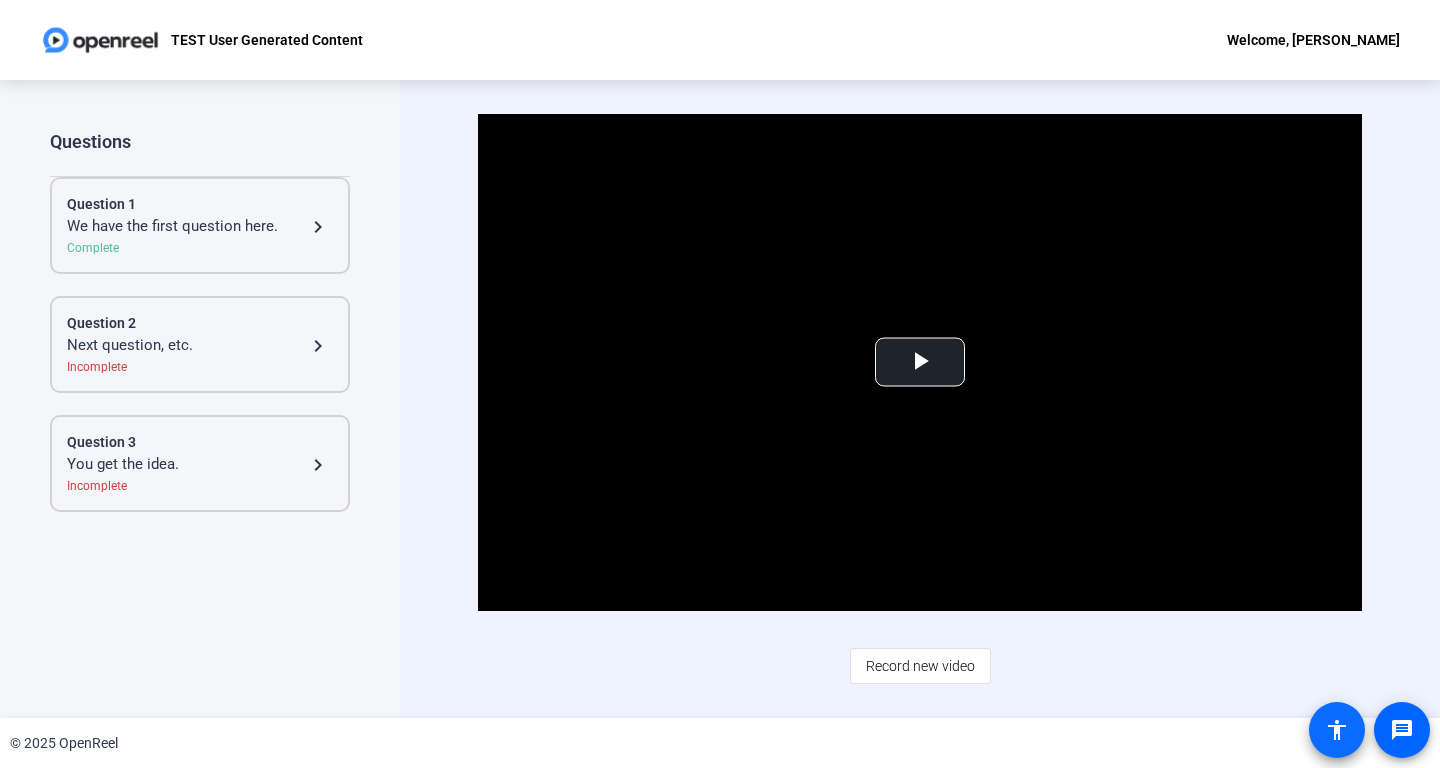 click on "accessibility" 